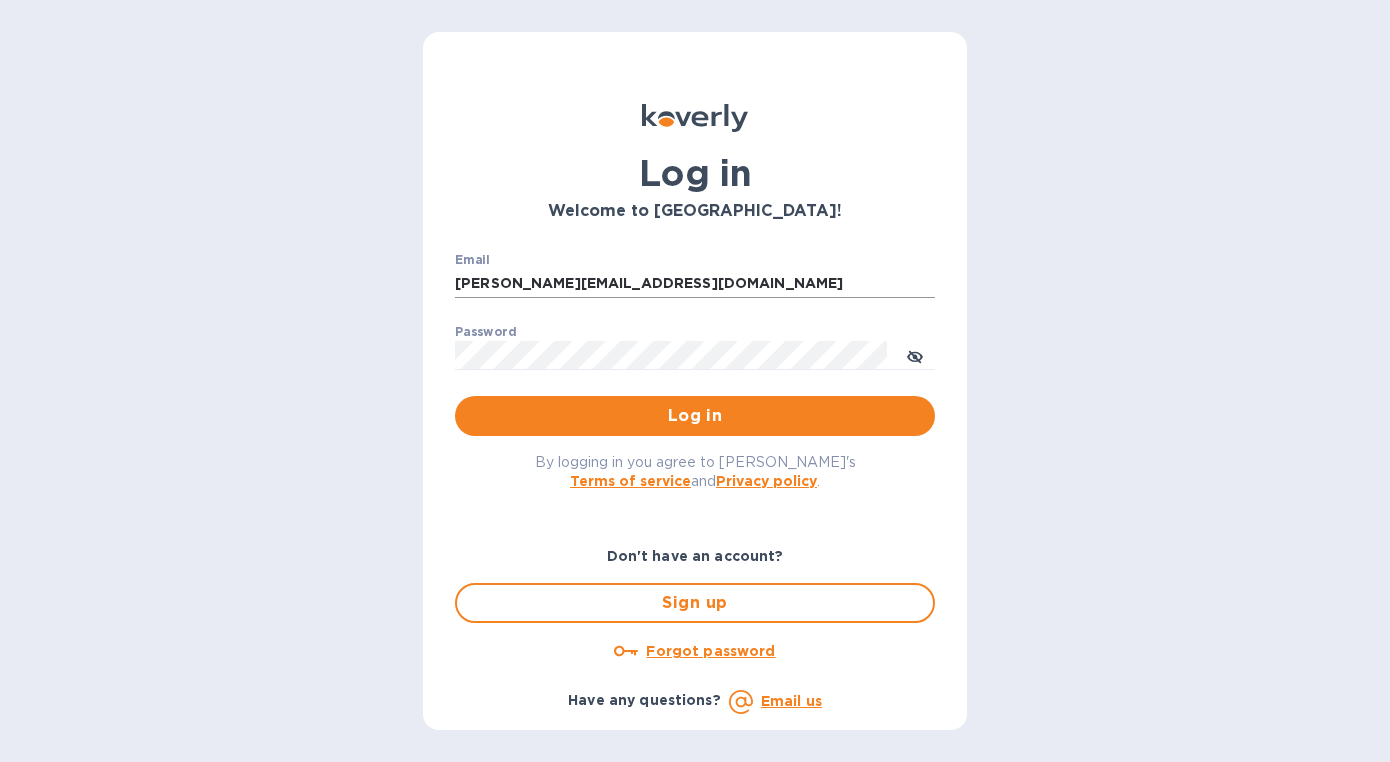 scroll, scrollTop: 0, scrollLeft: 0, axis: both 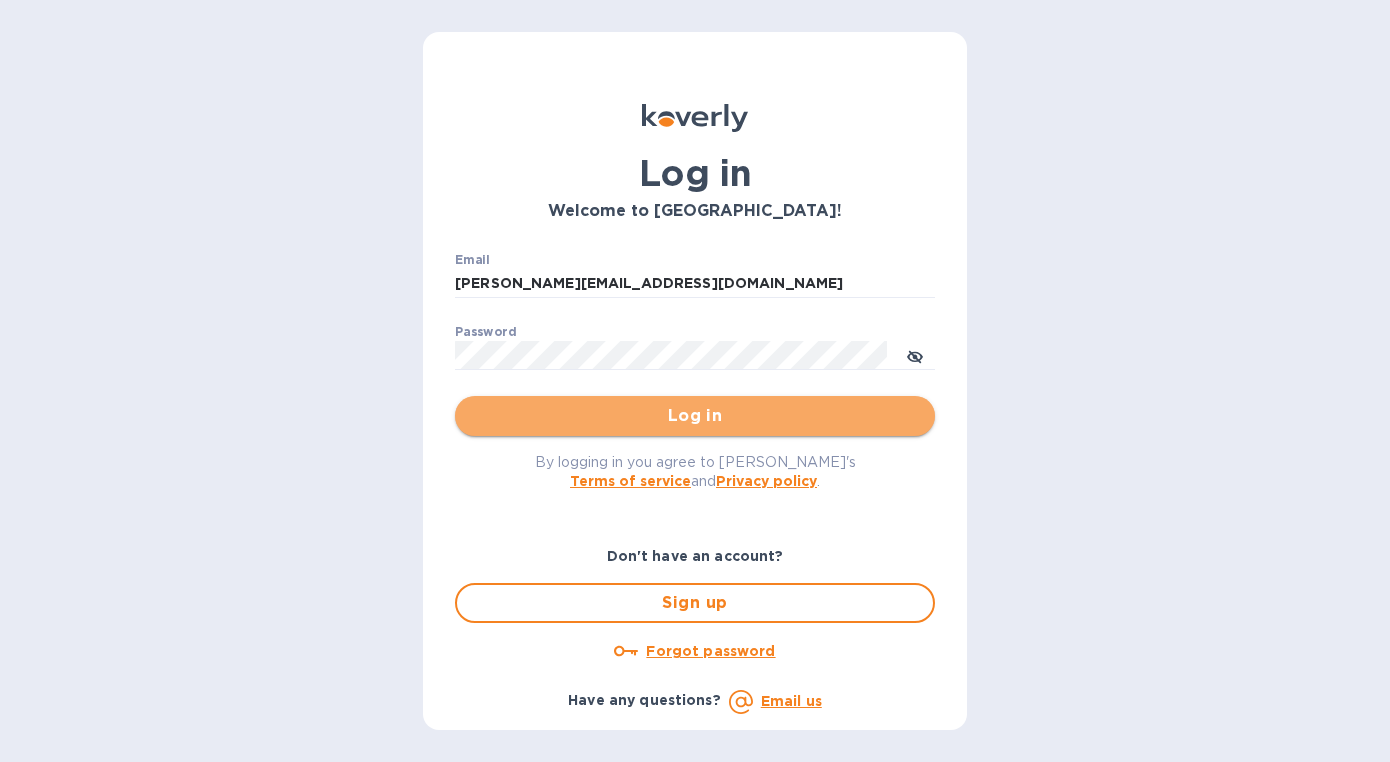 click on "Log in" at bounding box center [695, 416] 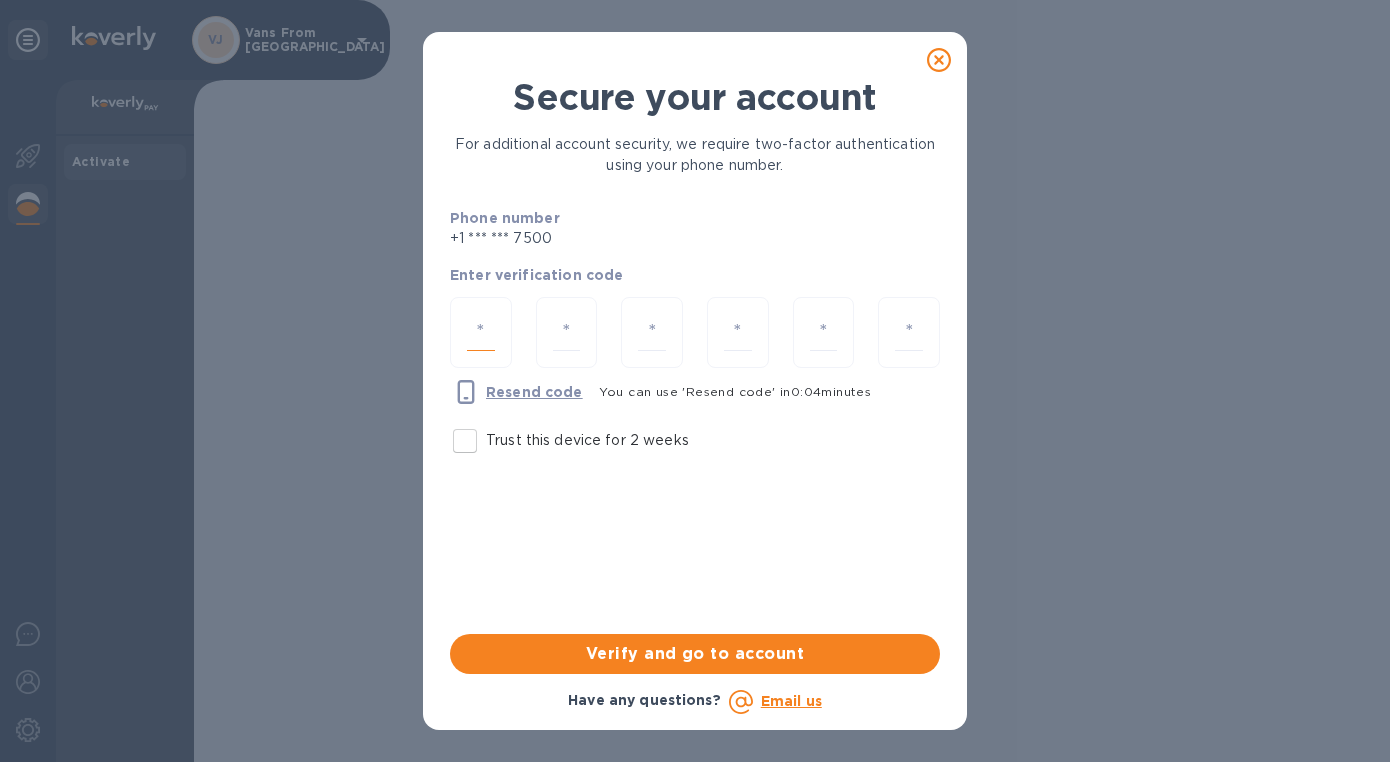 click at bounding box center [481, 332] 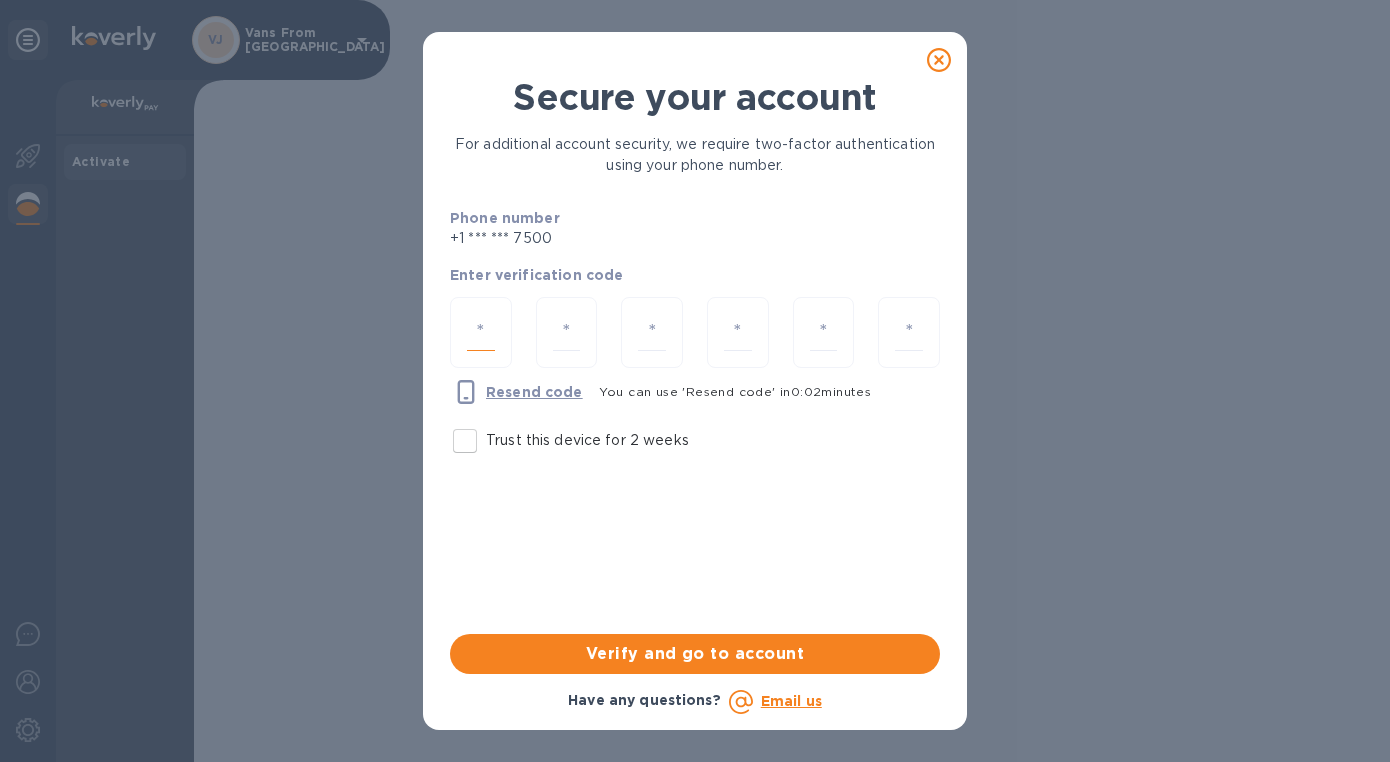 type on "4" 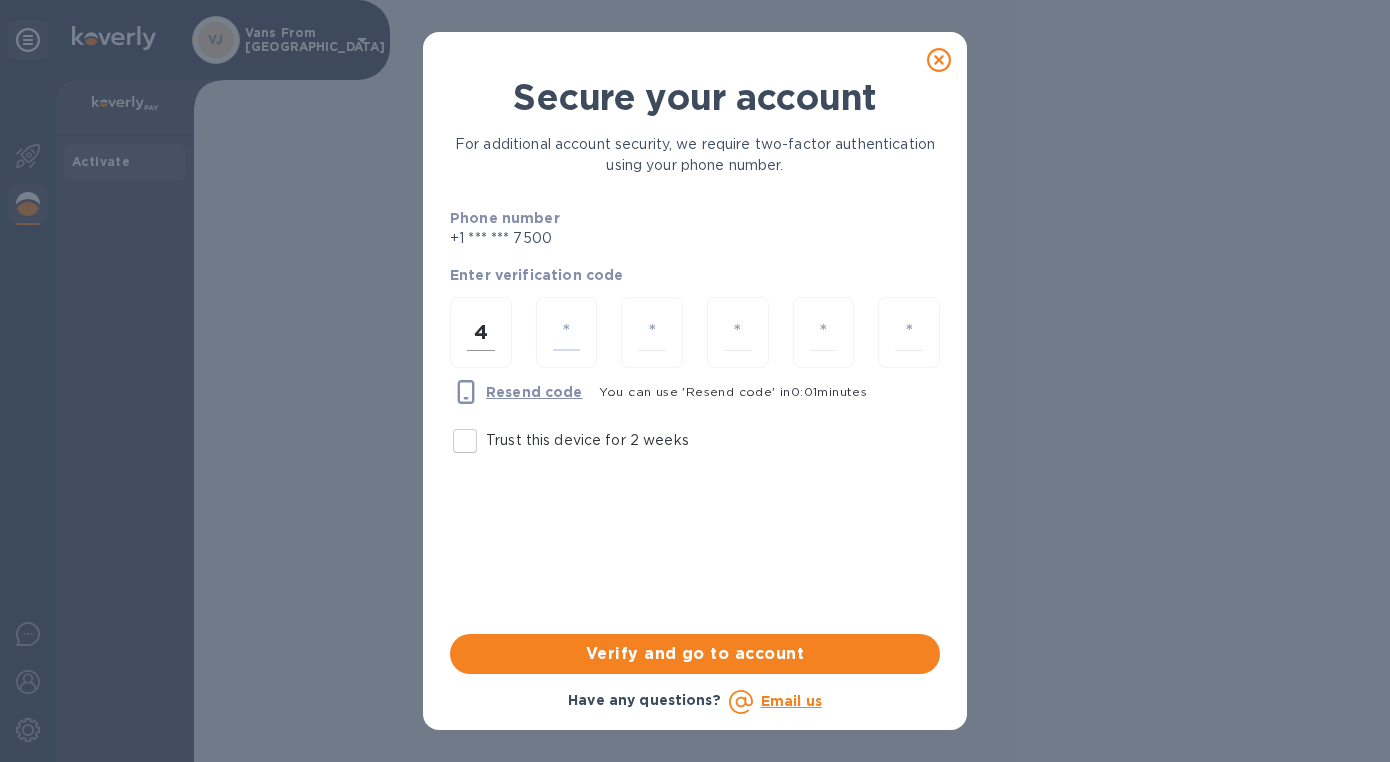 type on "0" 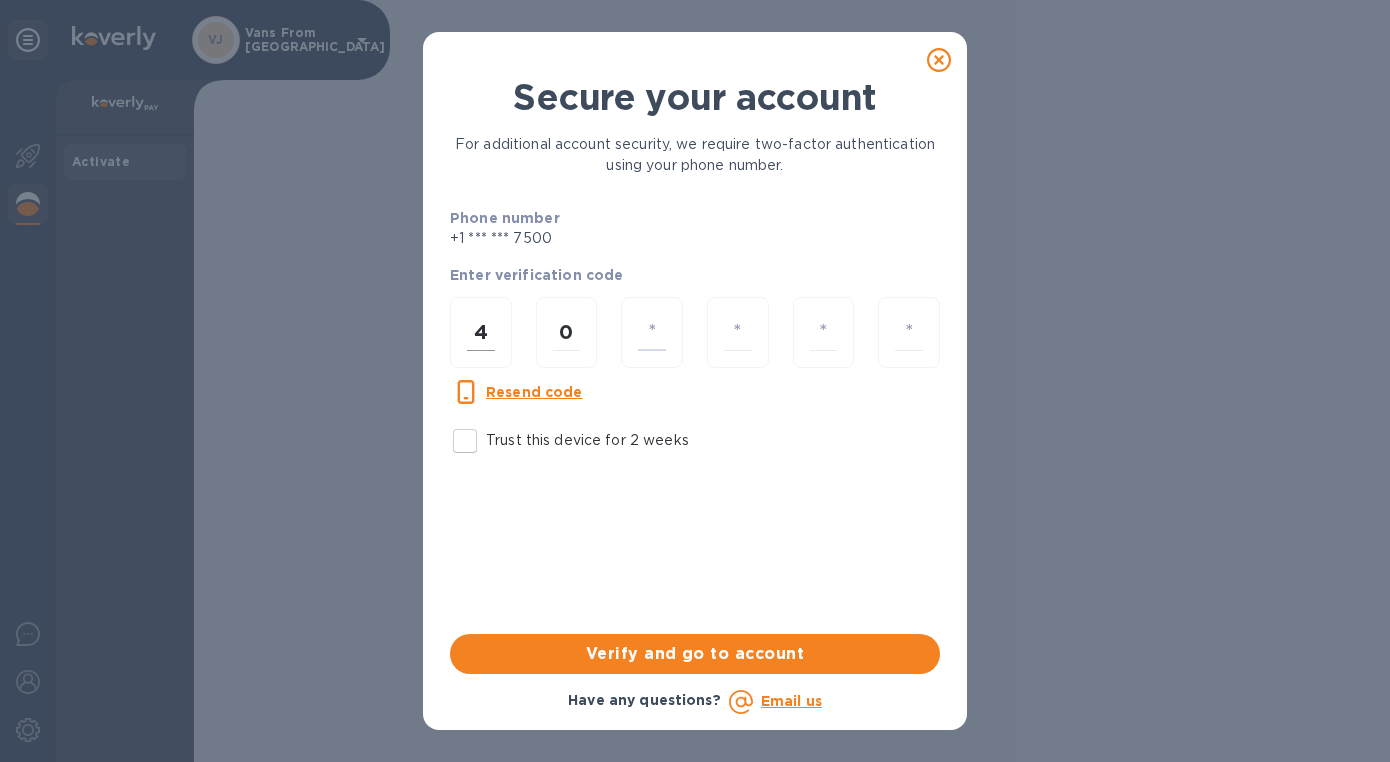 type on "0" 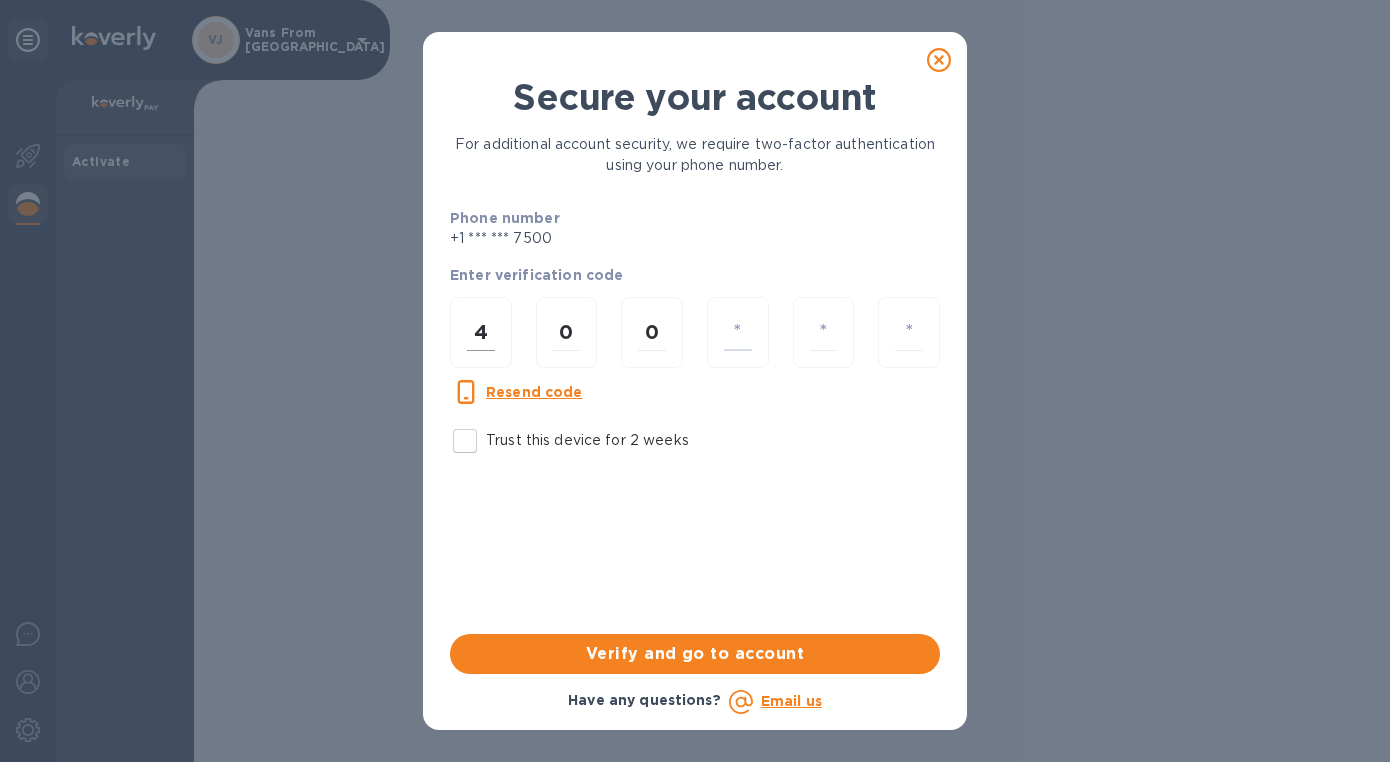 type on "8" 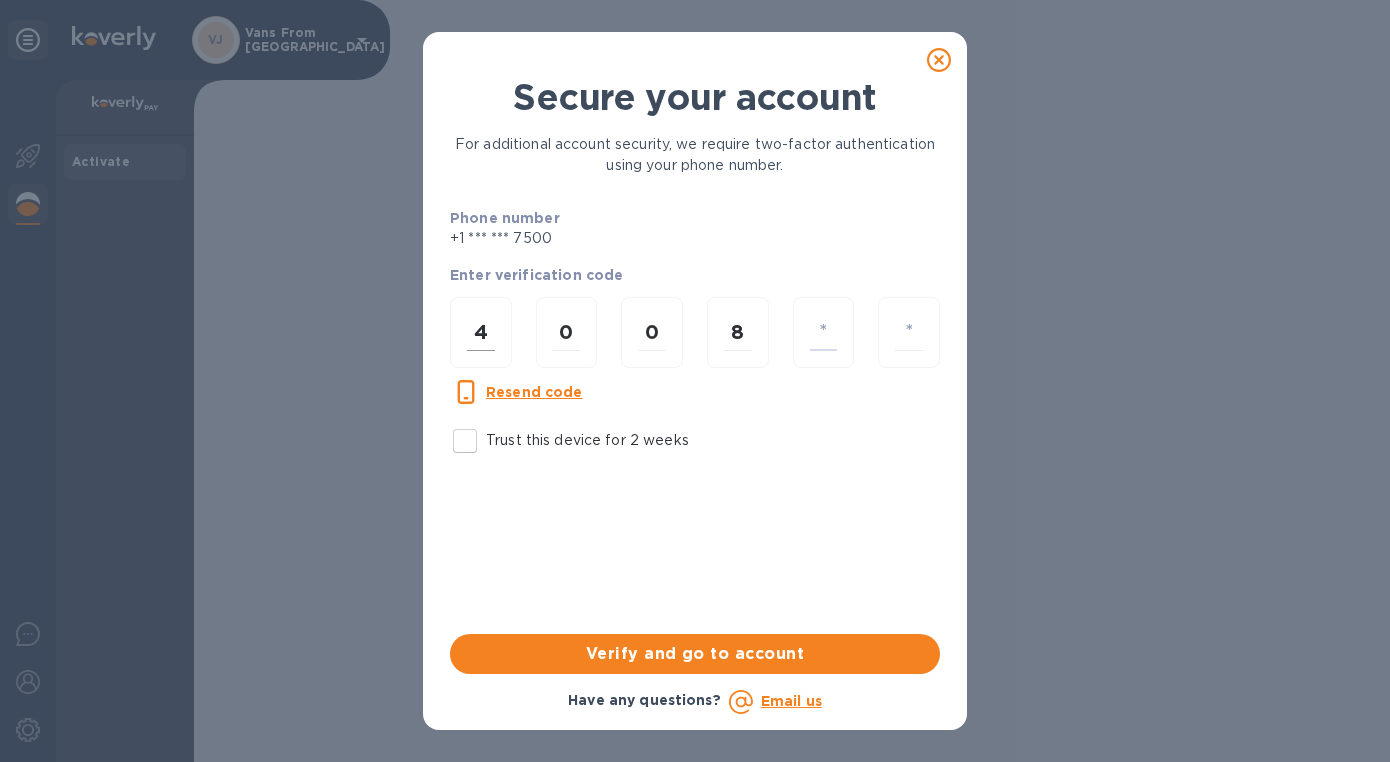type on "8" 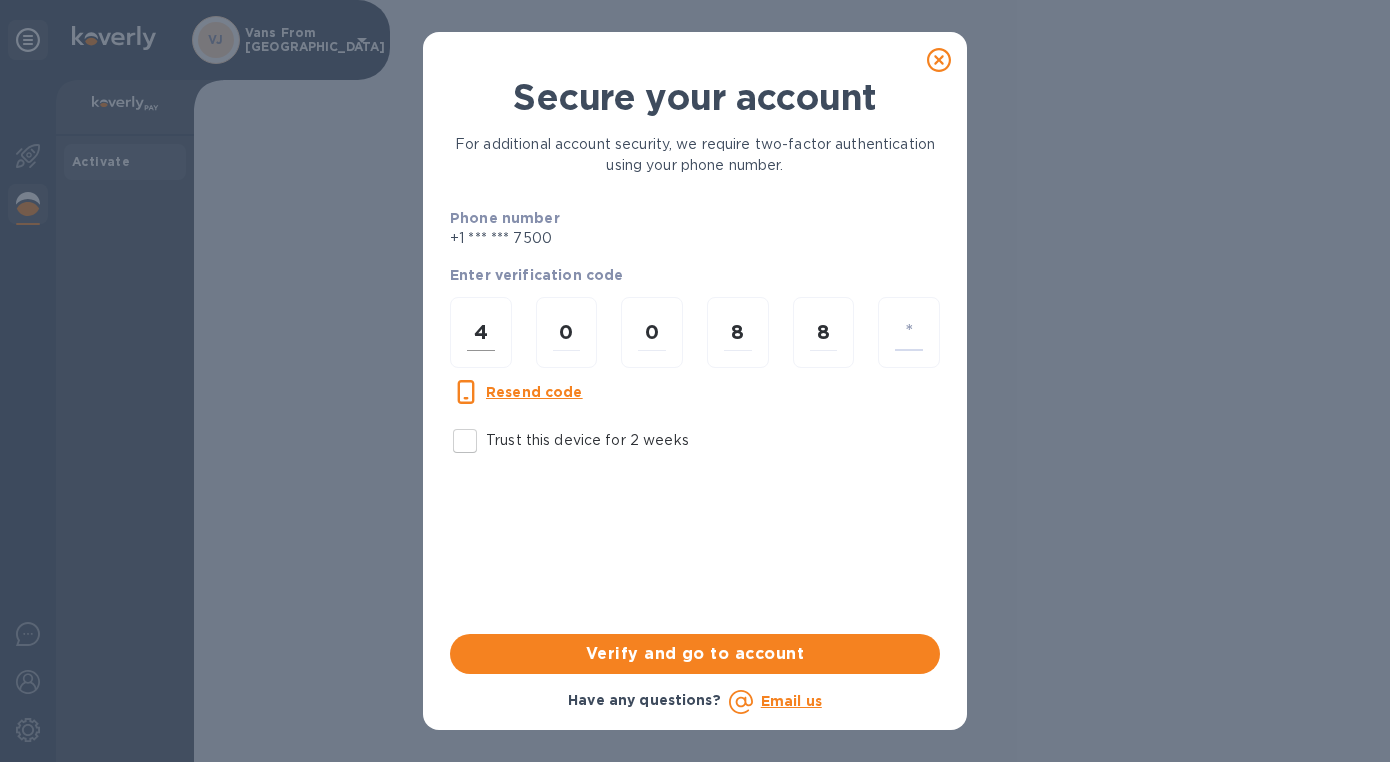 type on "3" 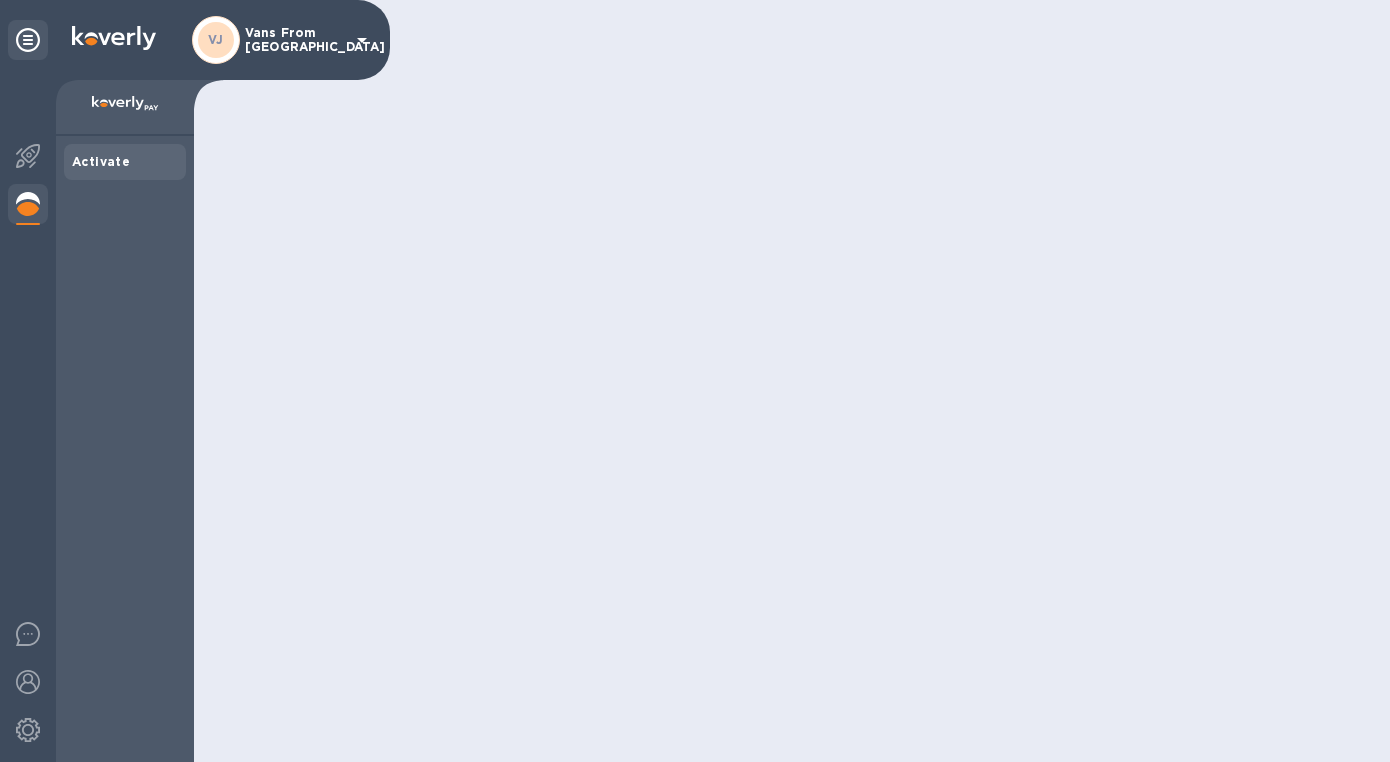 scroll, scrollTop: 0, scrollLeft: 0, axis: both 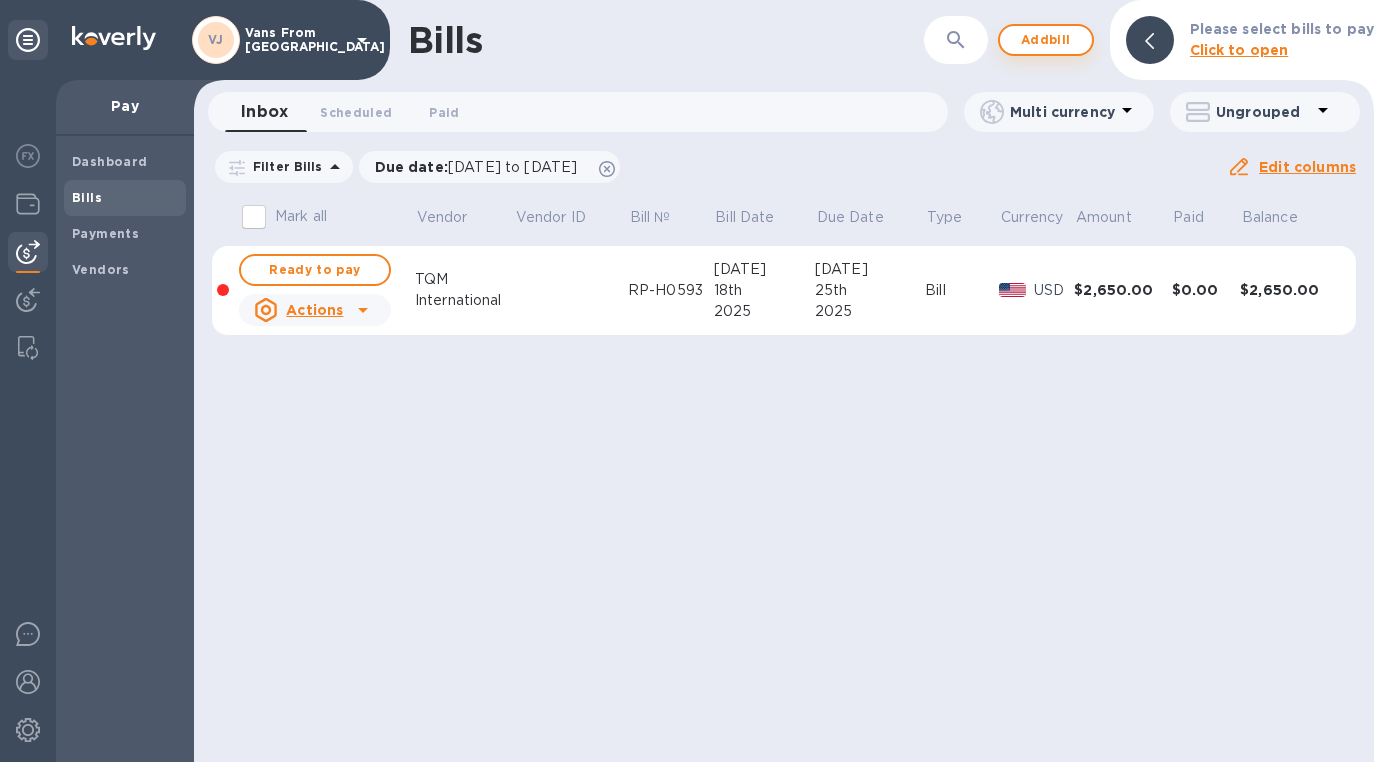click on "Add   bill" at bounding box center [1046, 40] 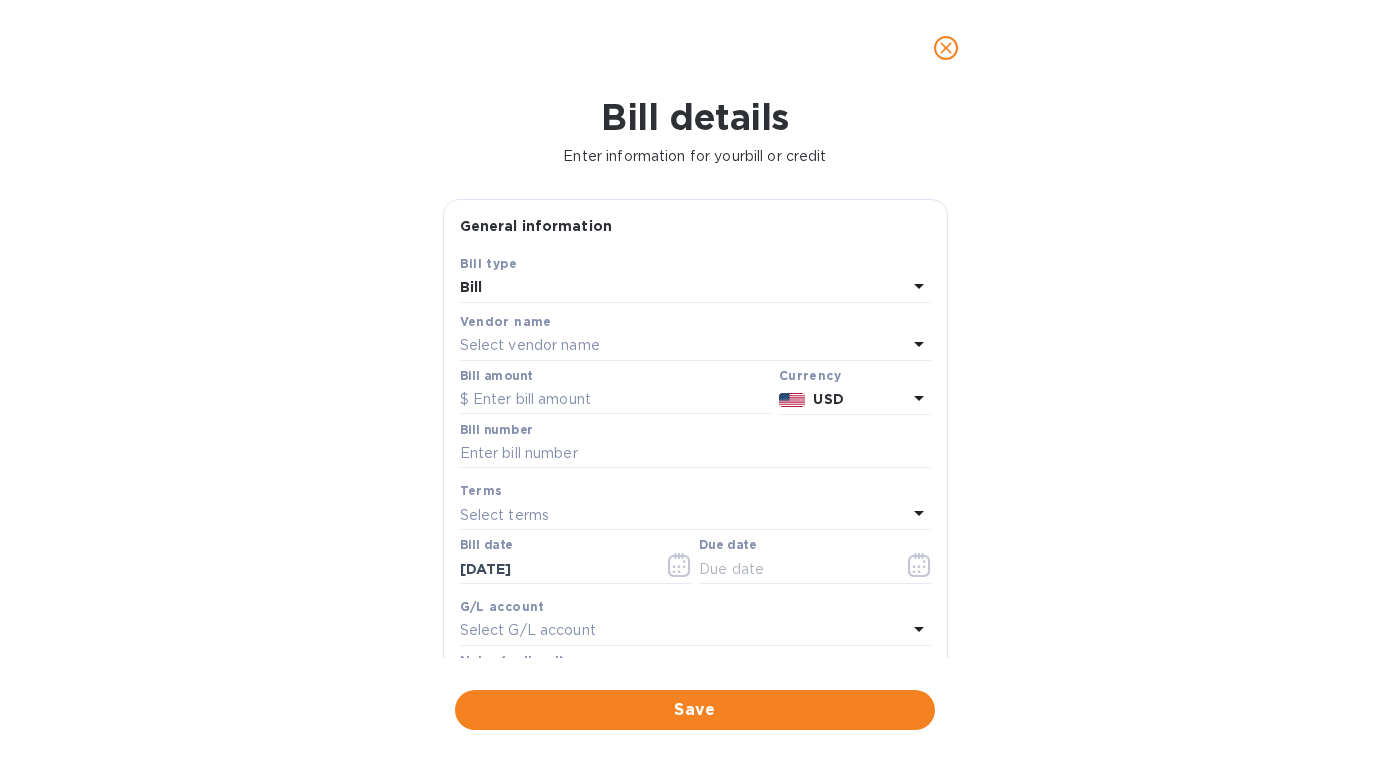 click on "Select vendor name" at bounding box center [530, 345] 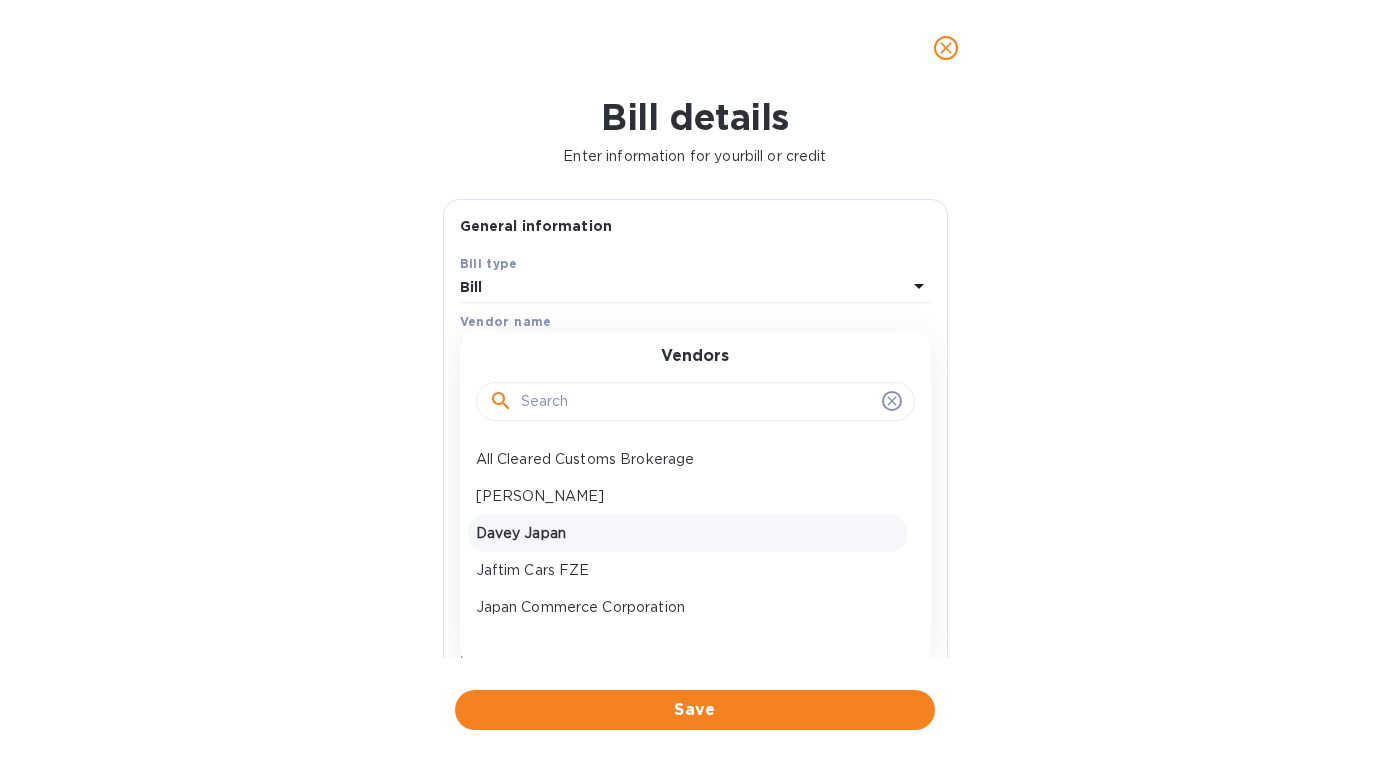 click on "Davey Japan" at bounding box center (687, 533) 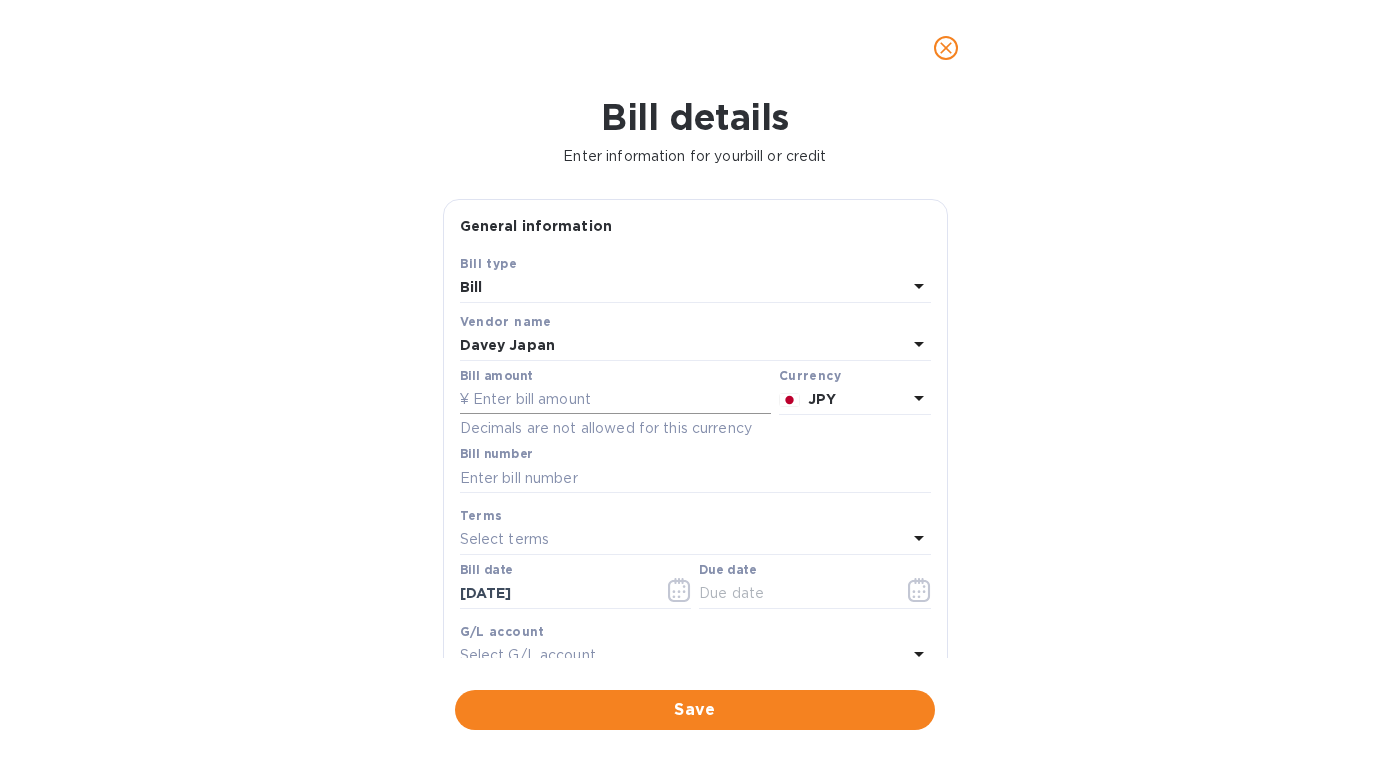 click at bounding box center (615, 400) 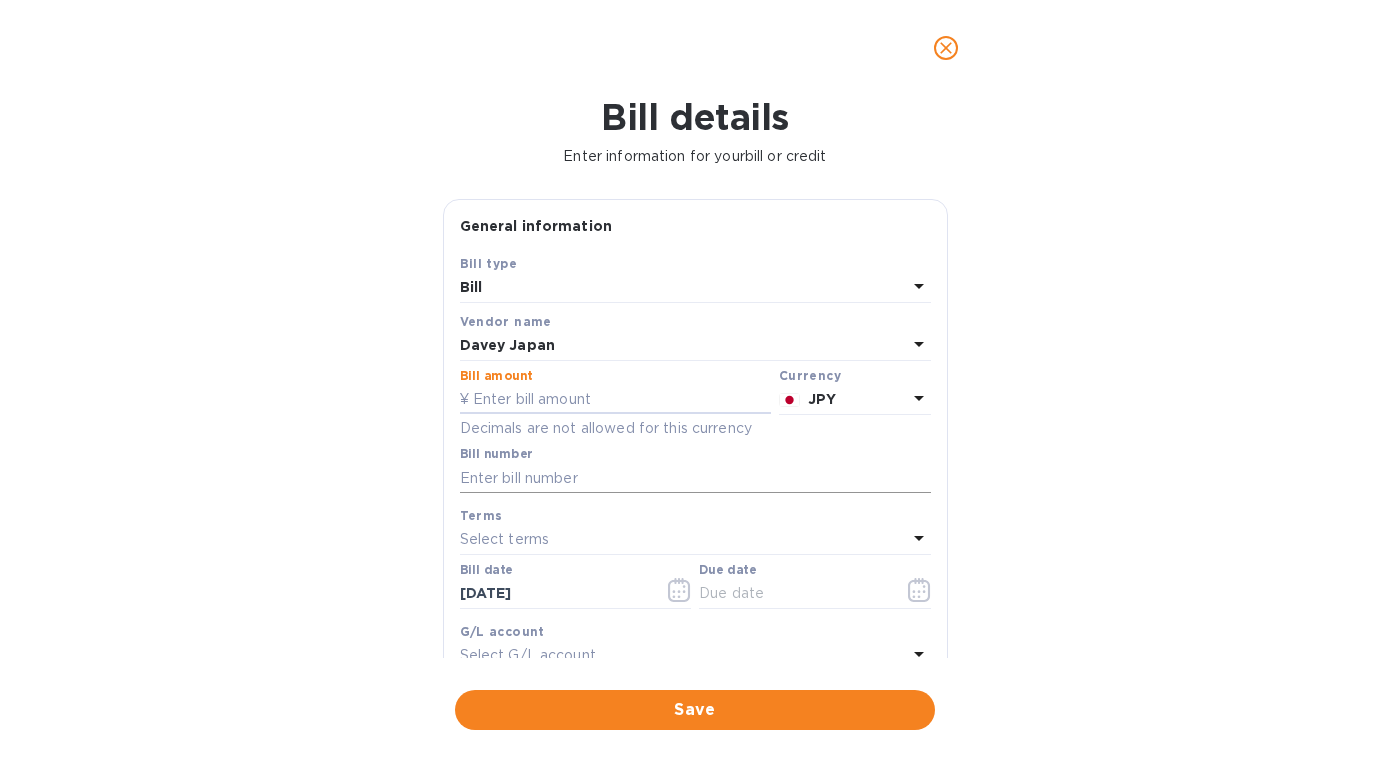 click at bounding box center [695, 478] 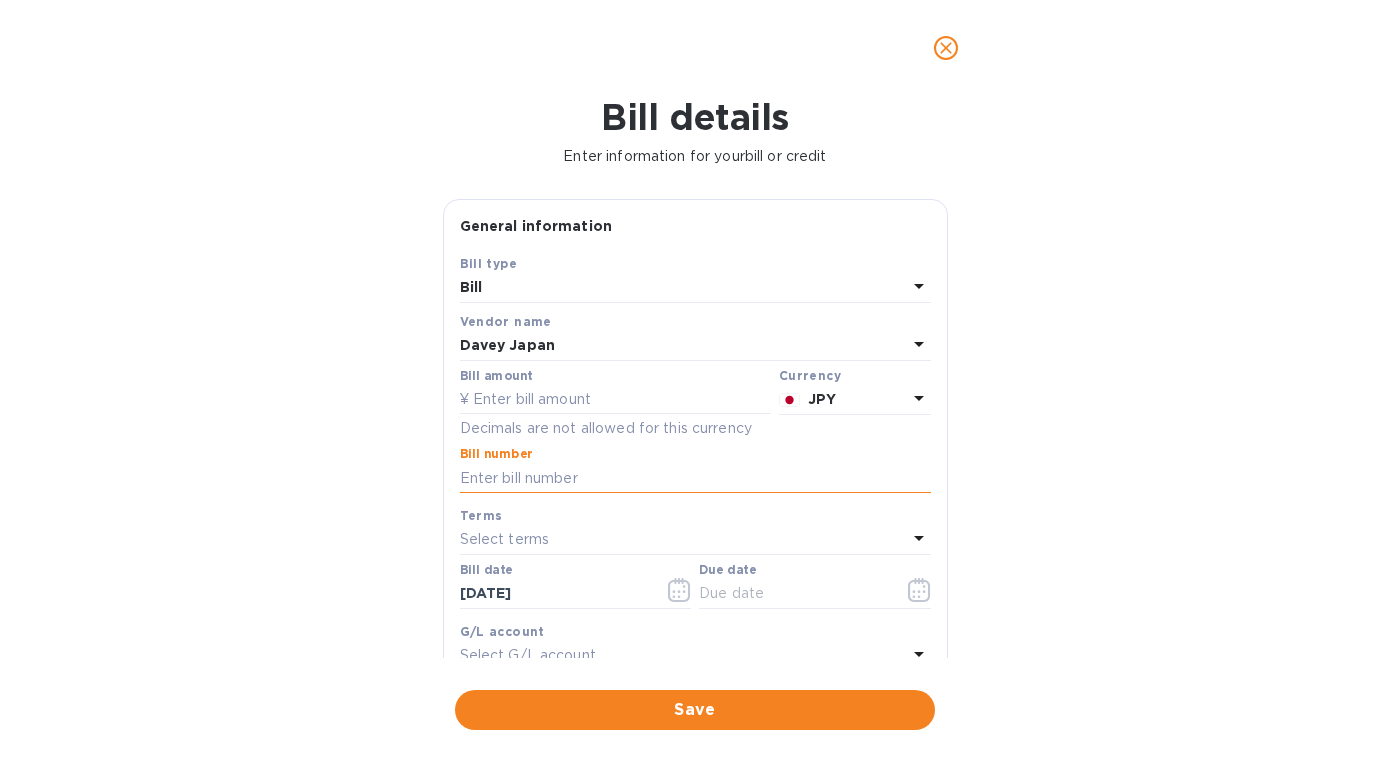 paste on "R07-DJP9219" 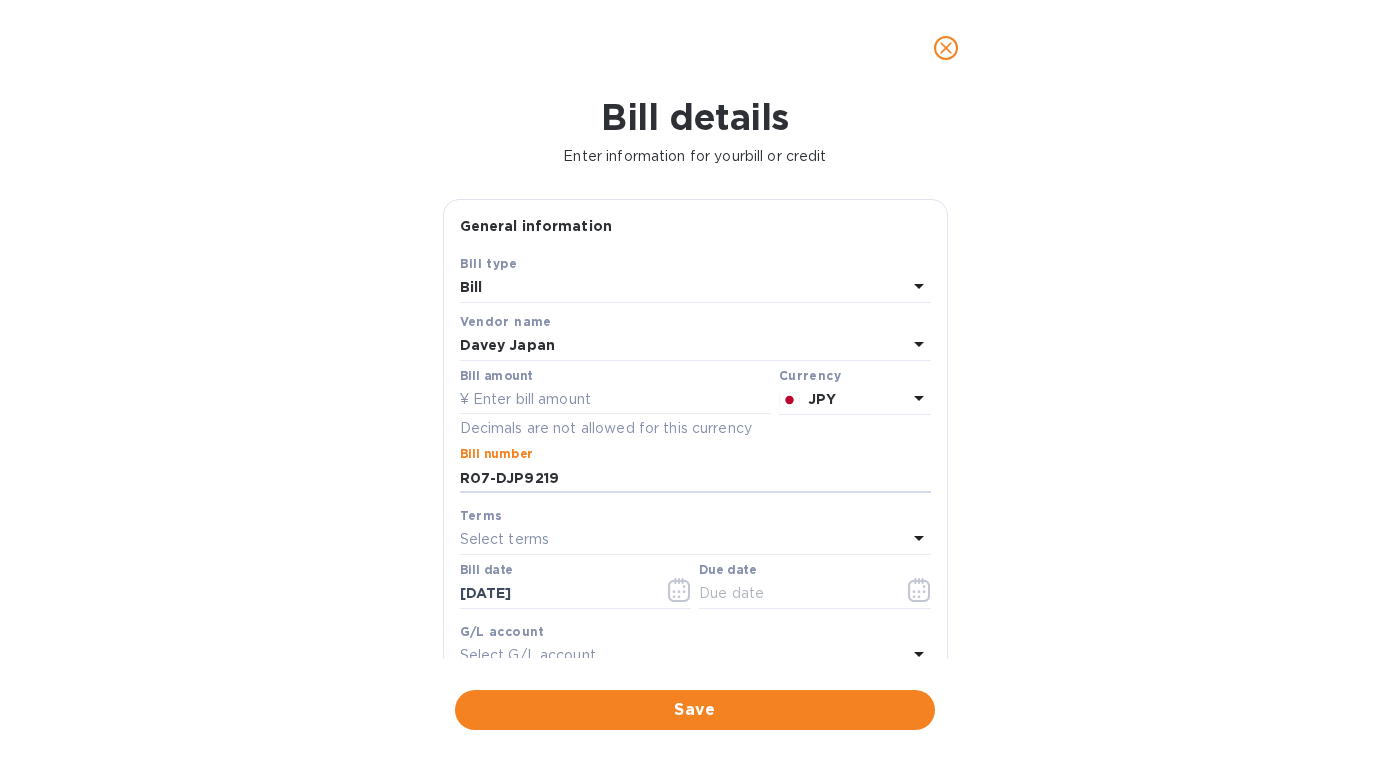 type on "R07-DJP9219" 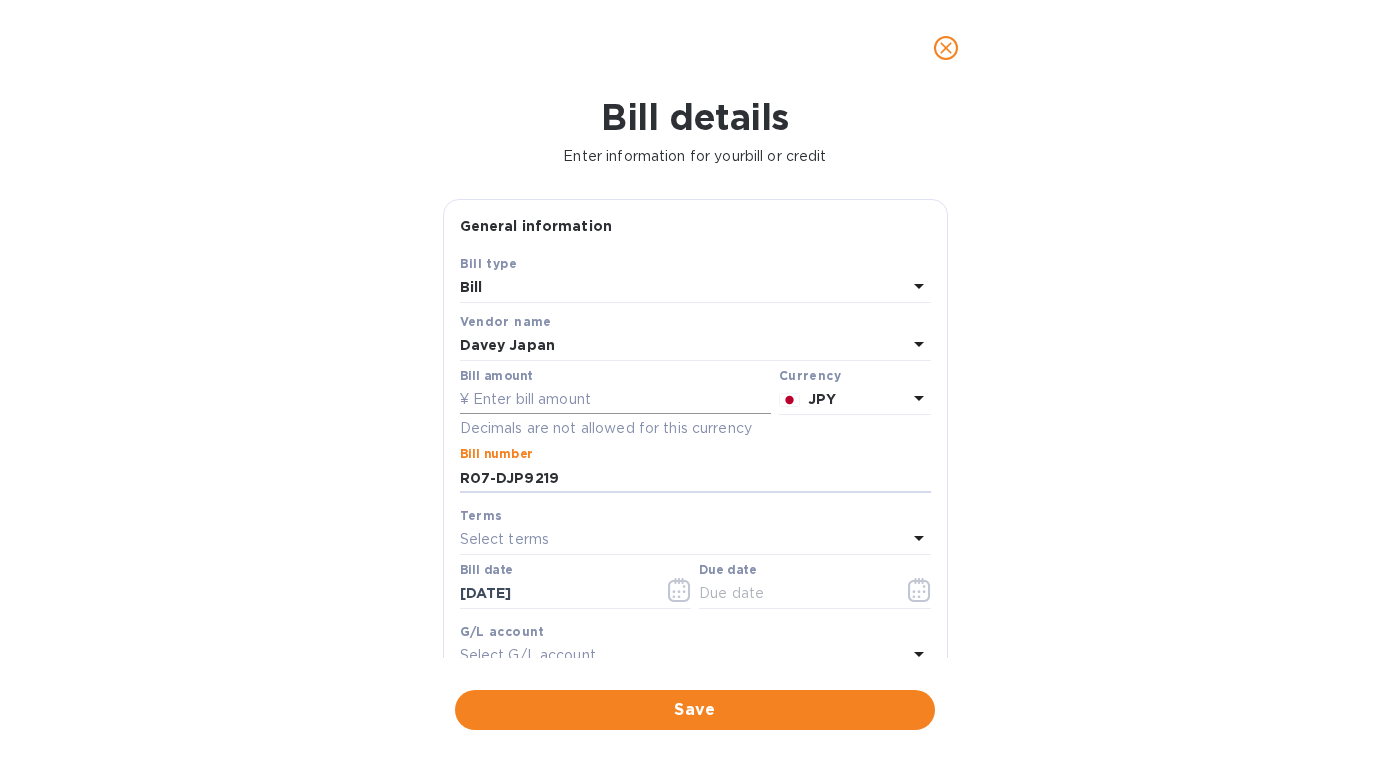 click at bounding box center (615, 400) 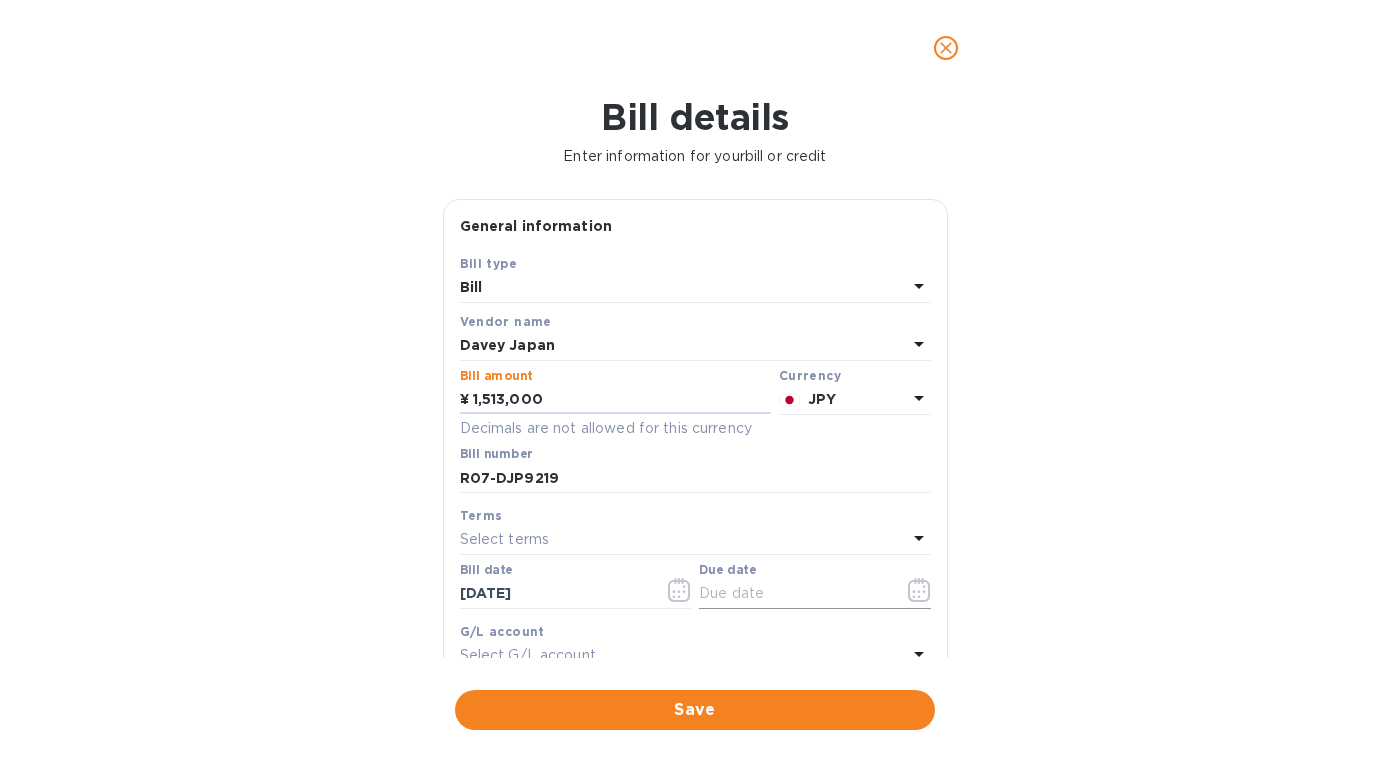 type on "1,513,000" 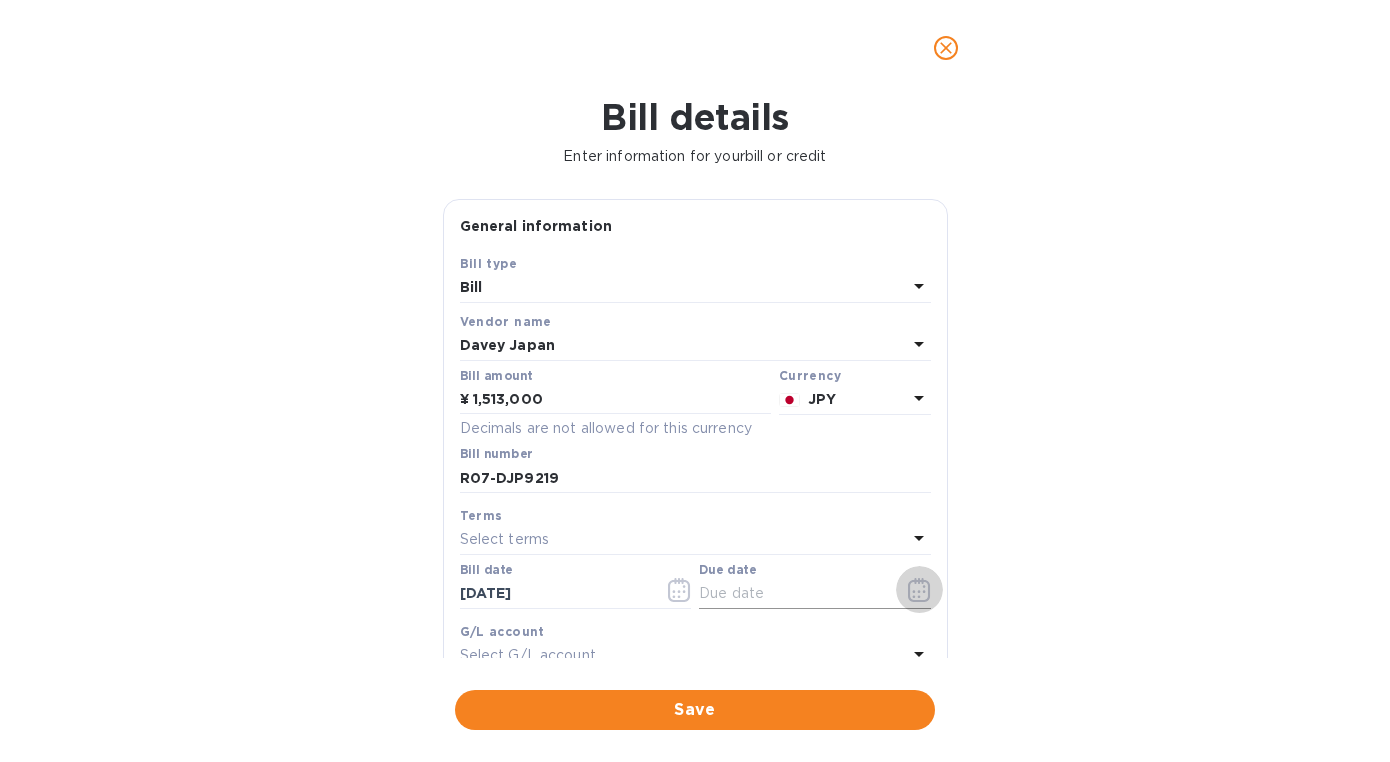 click at bounding box center [919, 590] 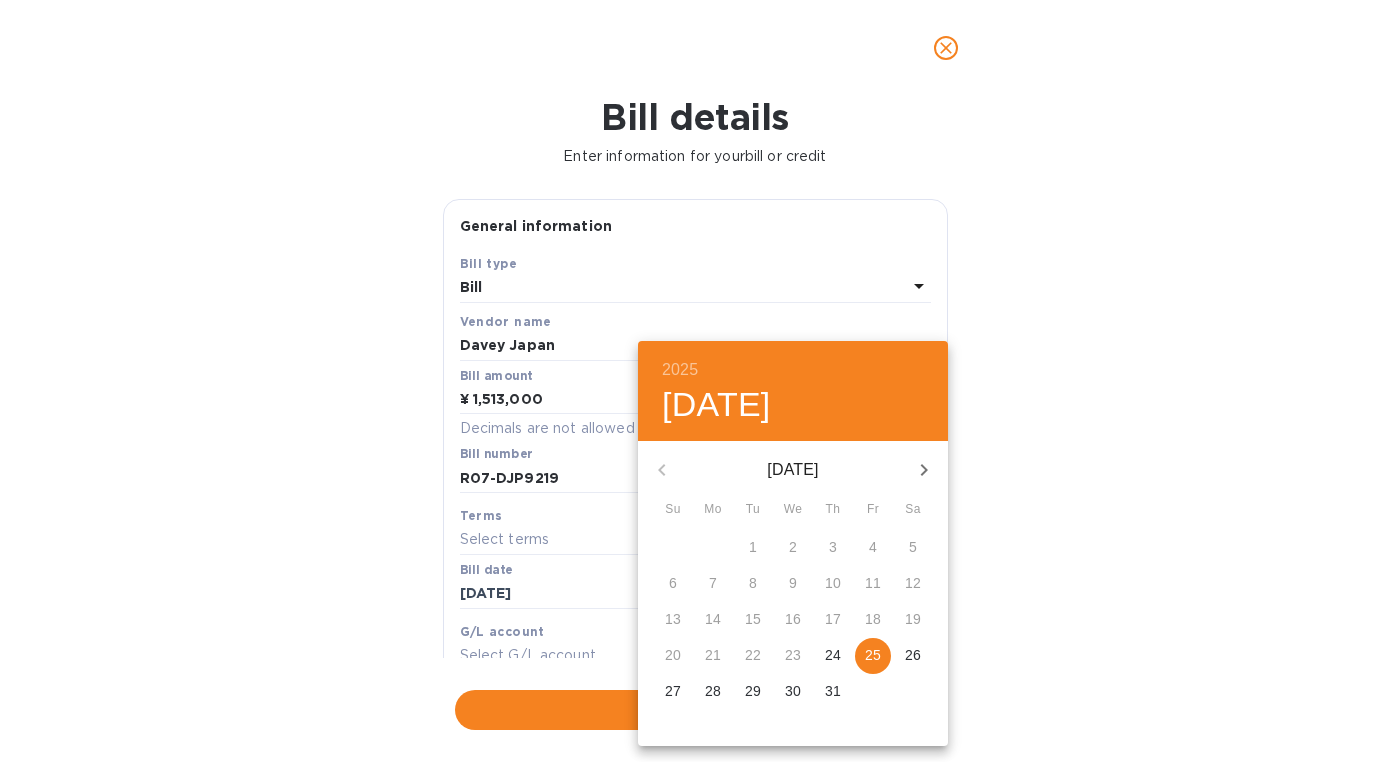 click on "25" at bounding box center (873, 655) 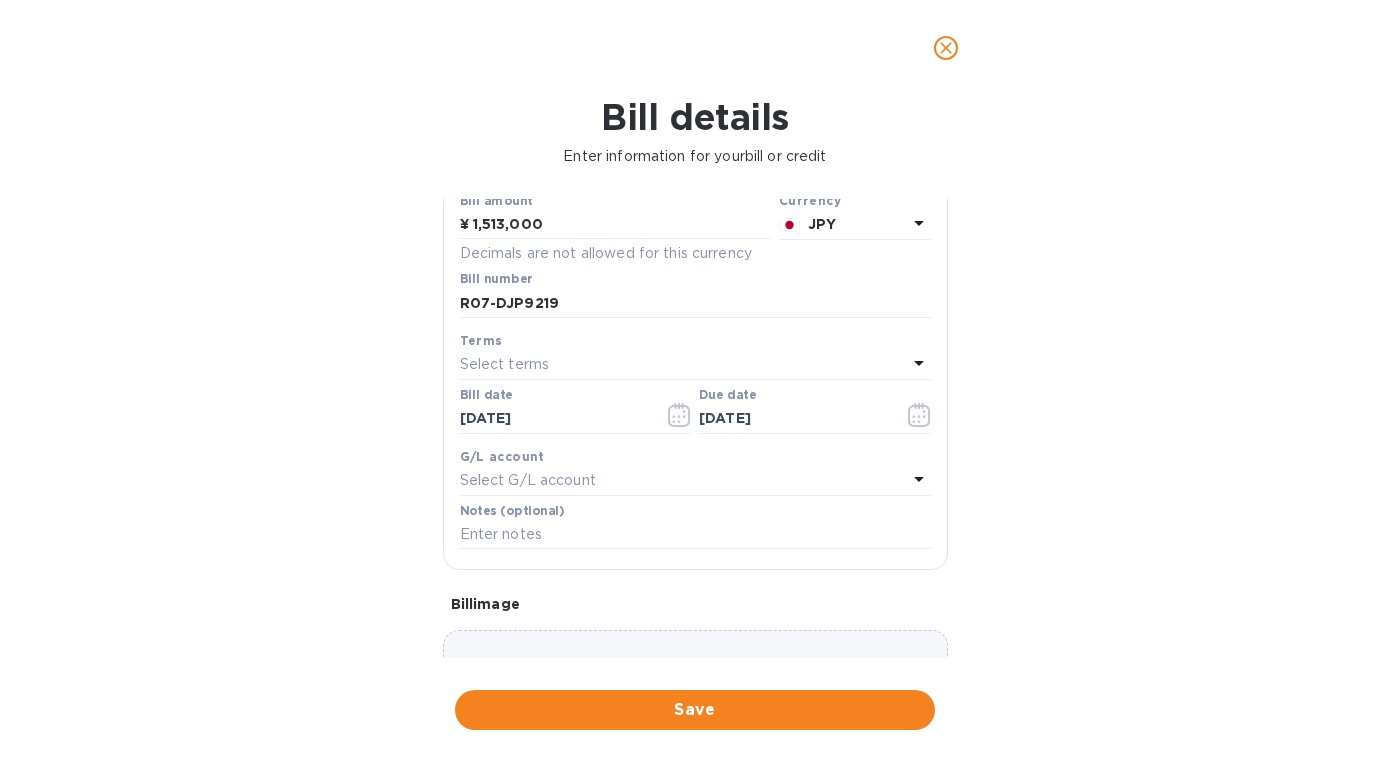 scroll, scrollTop: 317, scrollLeft: 0, axis: vertical 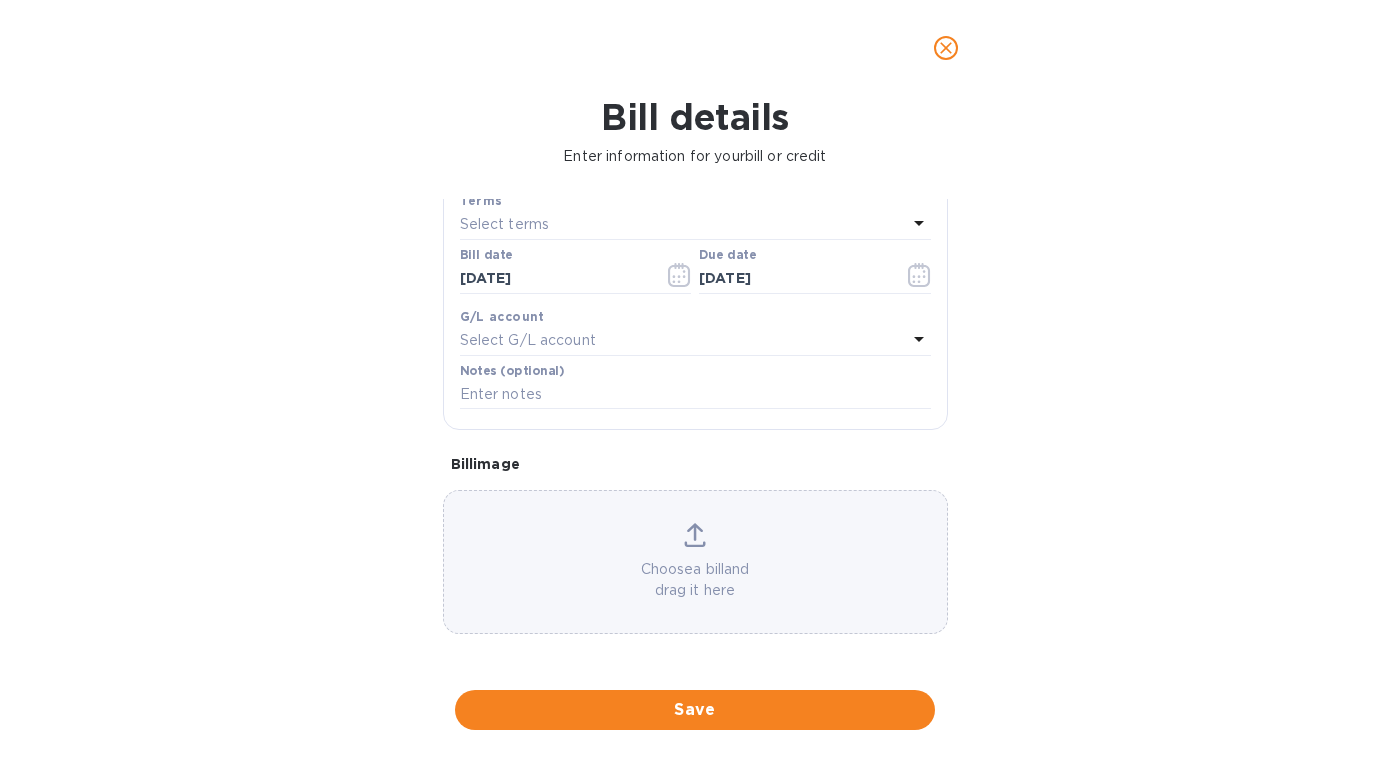 click 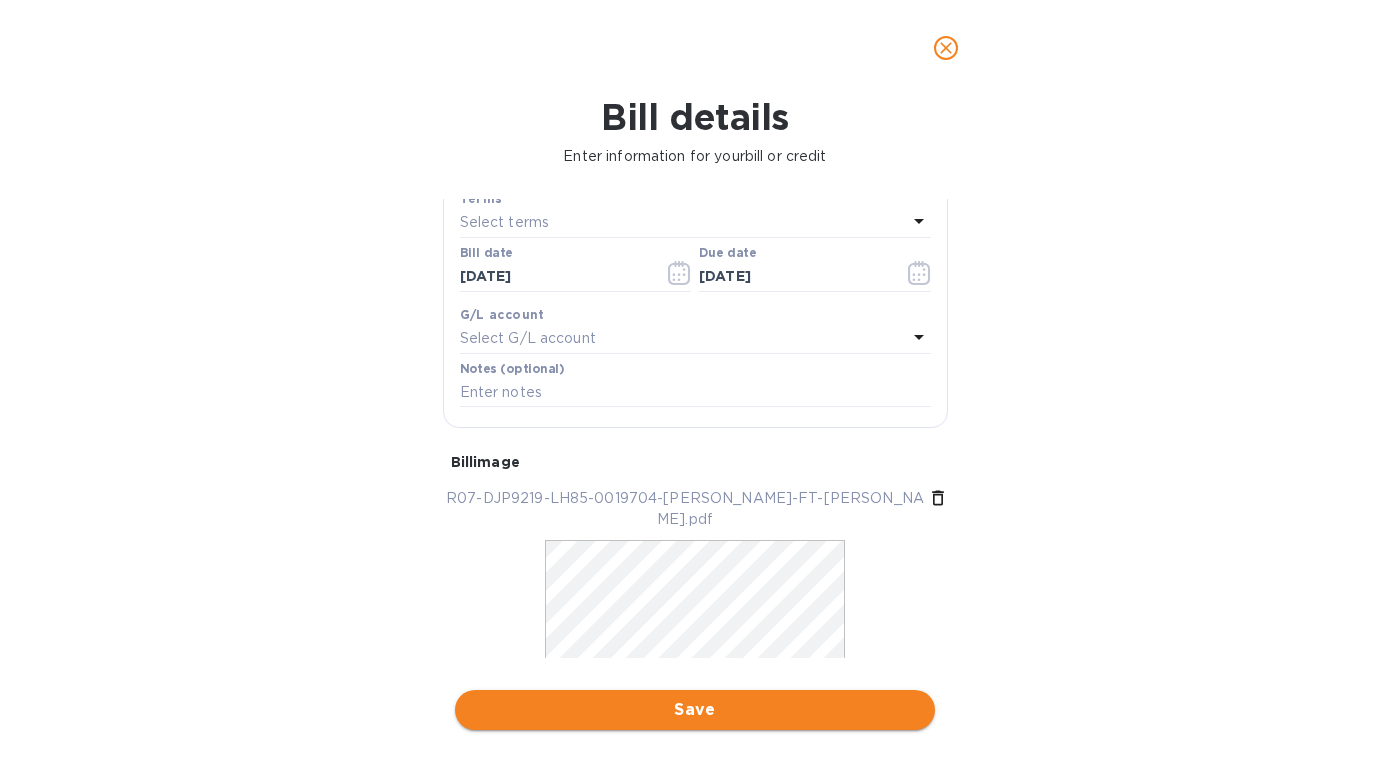 click on "Save" at bounding box center (695, 710) 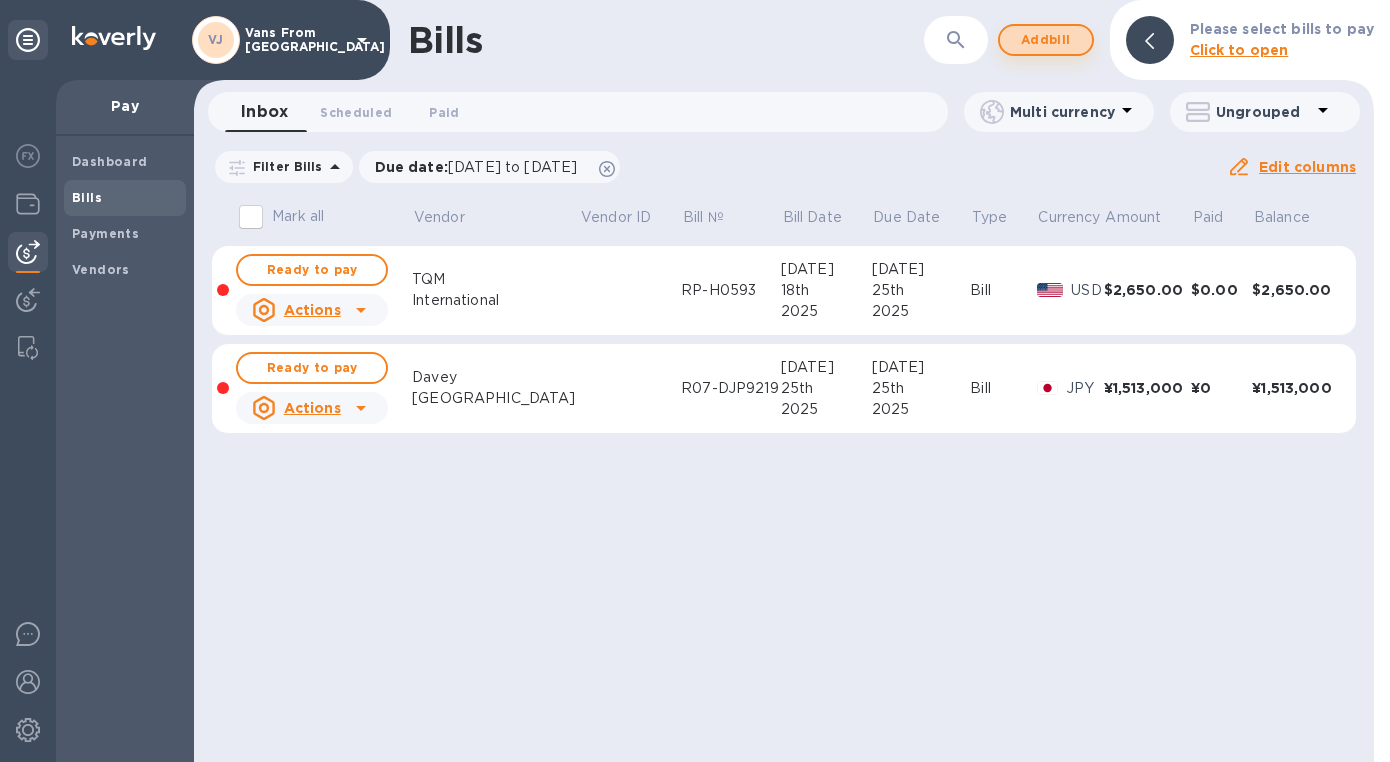 click on "Add   bill" at bounding box center [1046, 40] 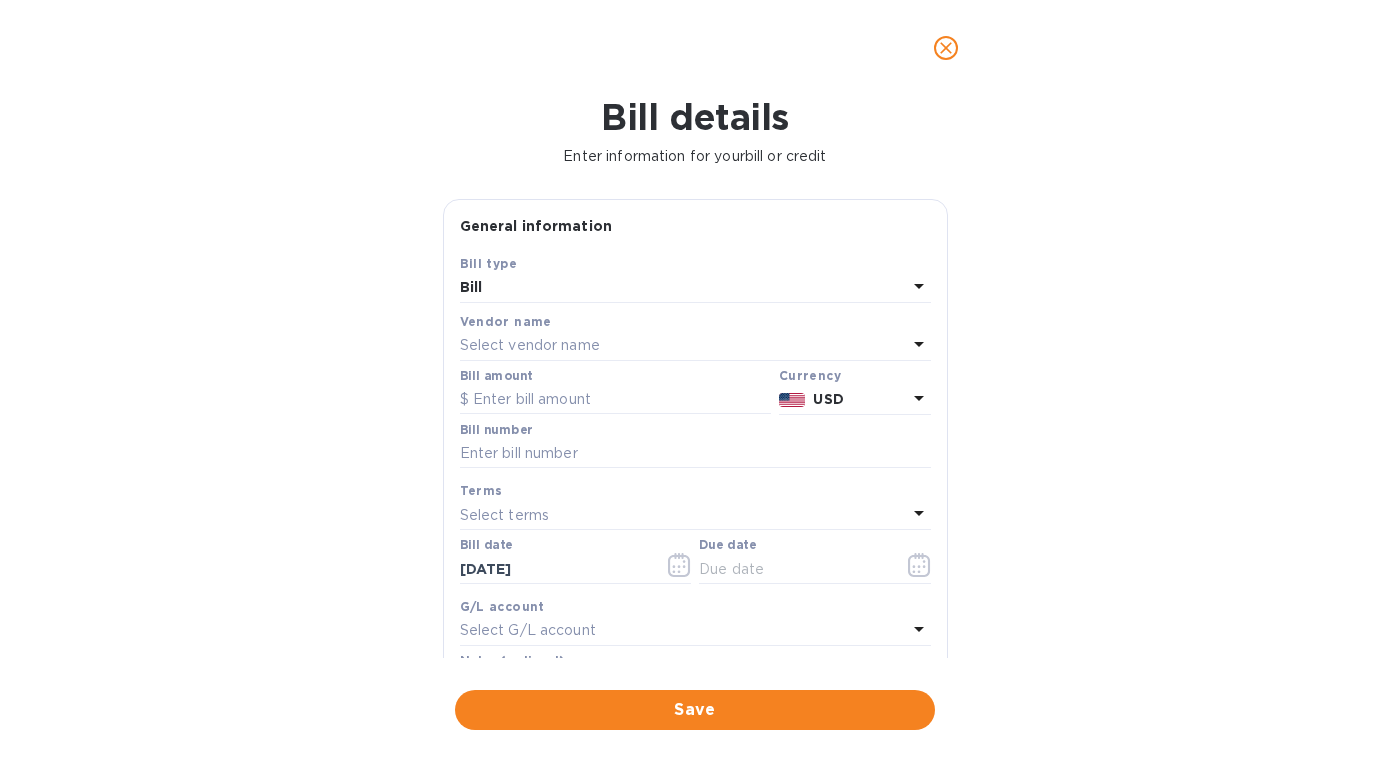 click on "Select vendor name" at bounding box center [530, 345] 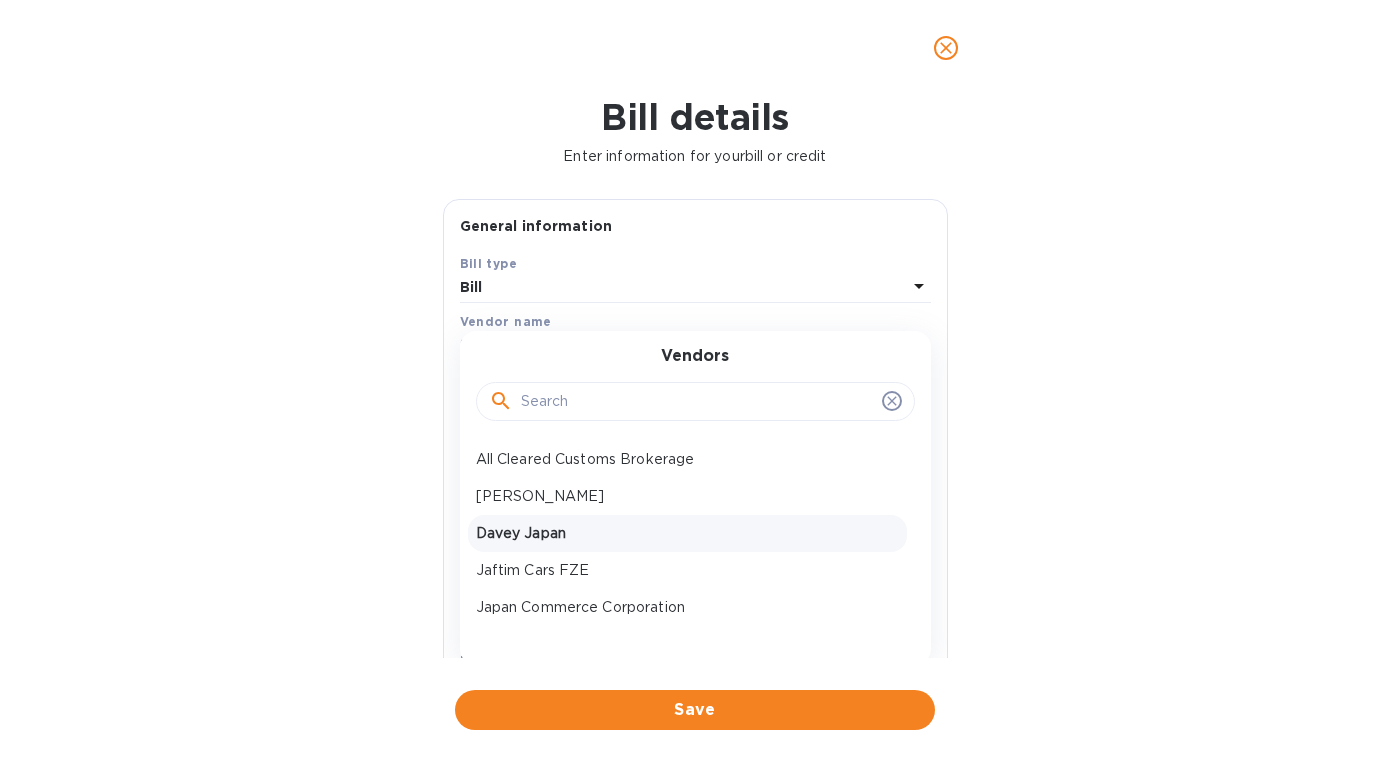 click on "Davey Japan" at bounding box center (687, 533) 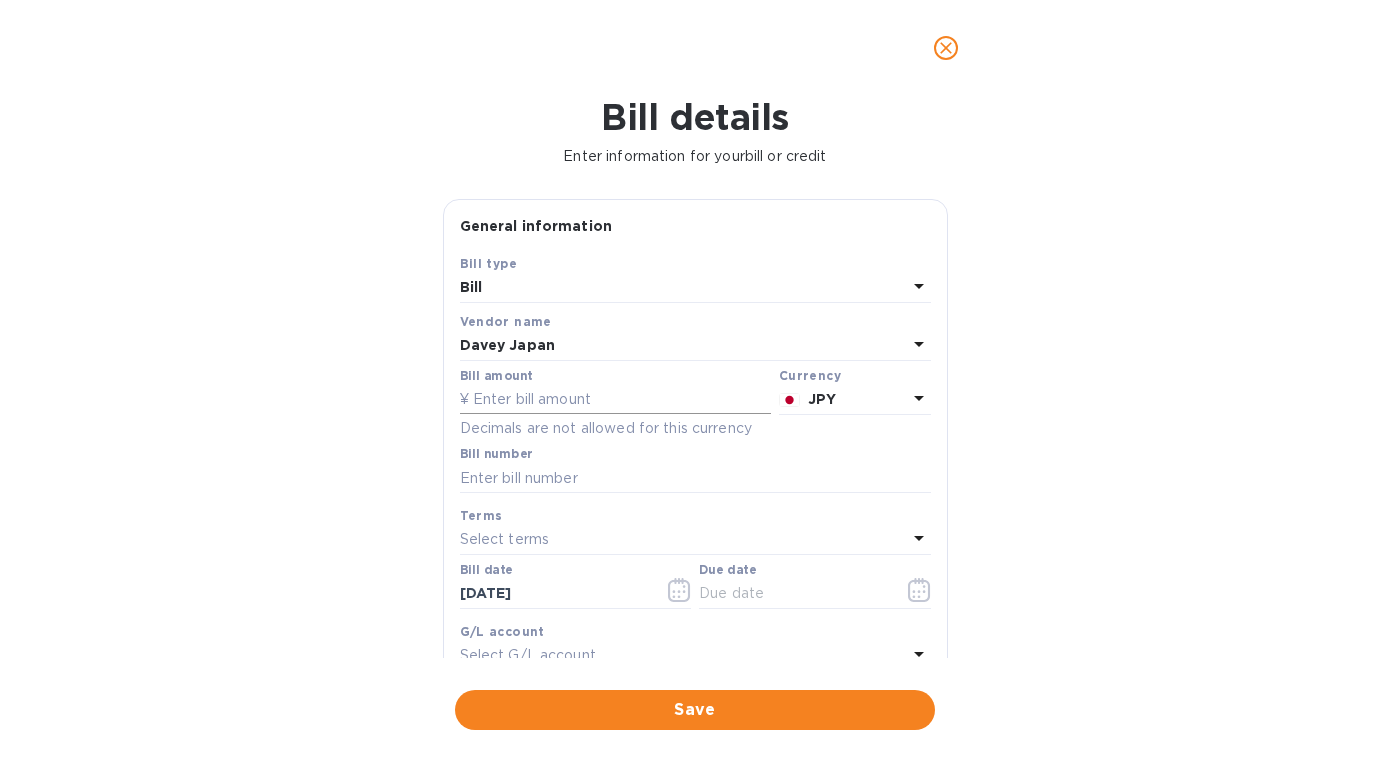 click at bounding box center [615, 400] 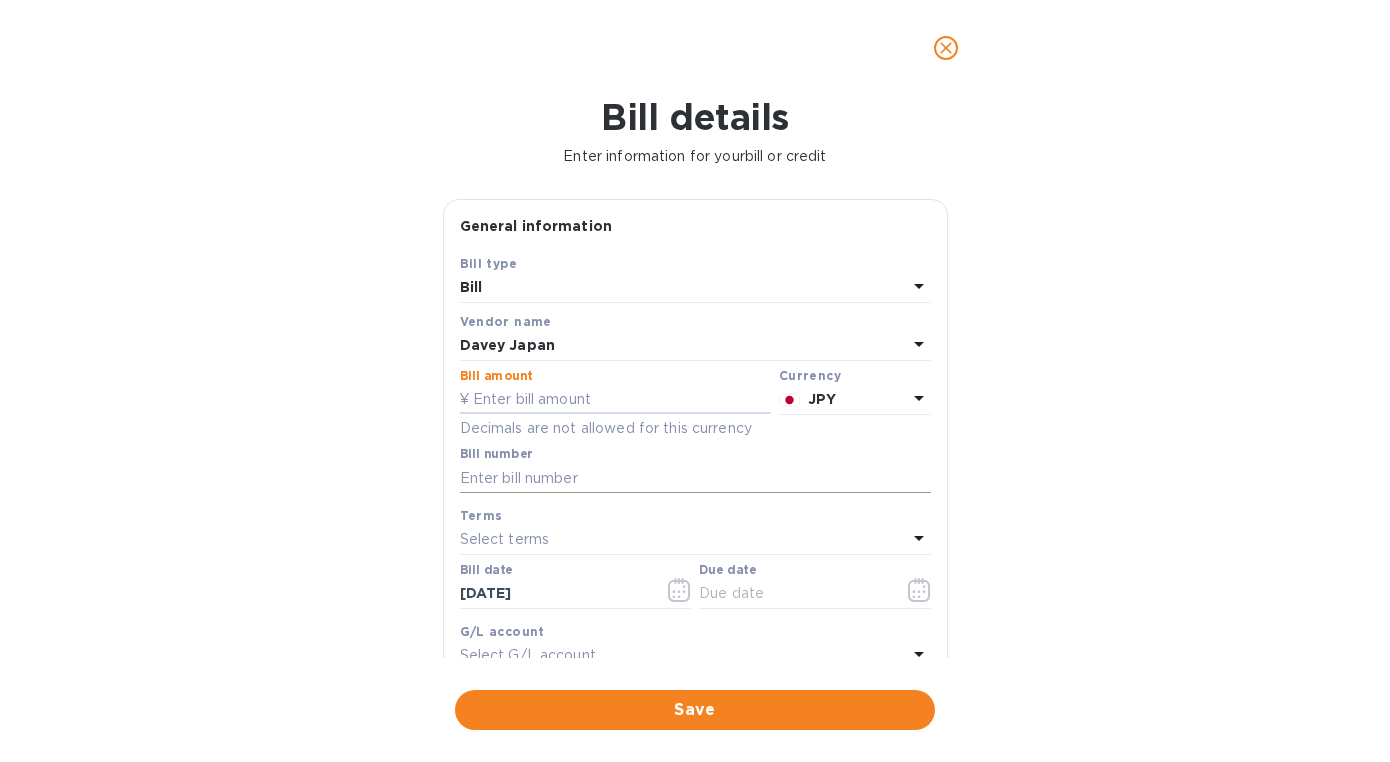 click at bounding box center (695, 478) 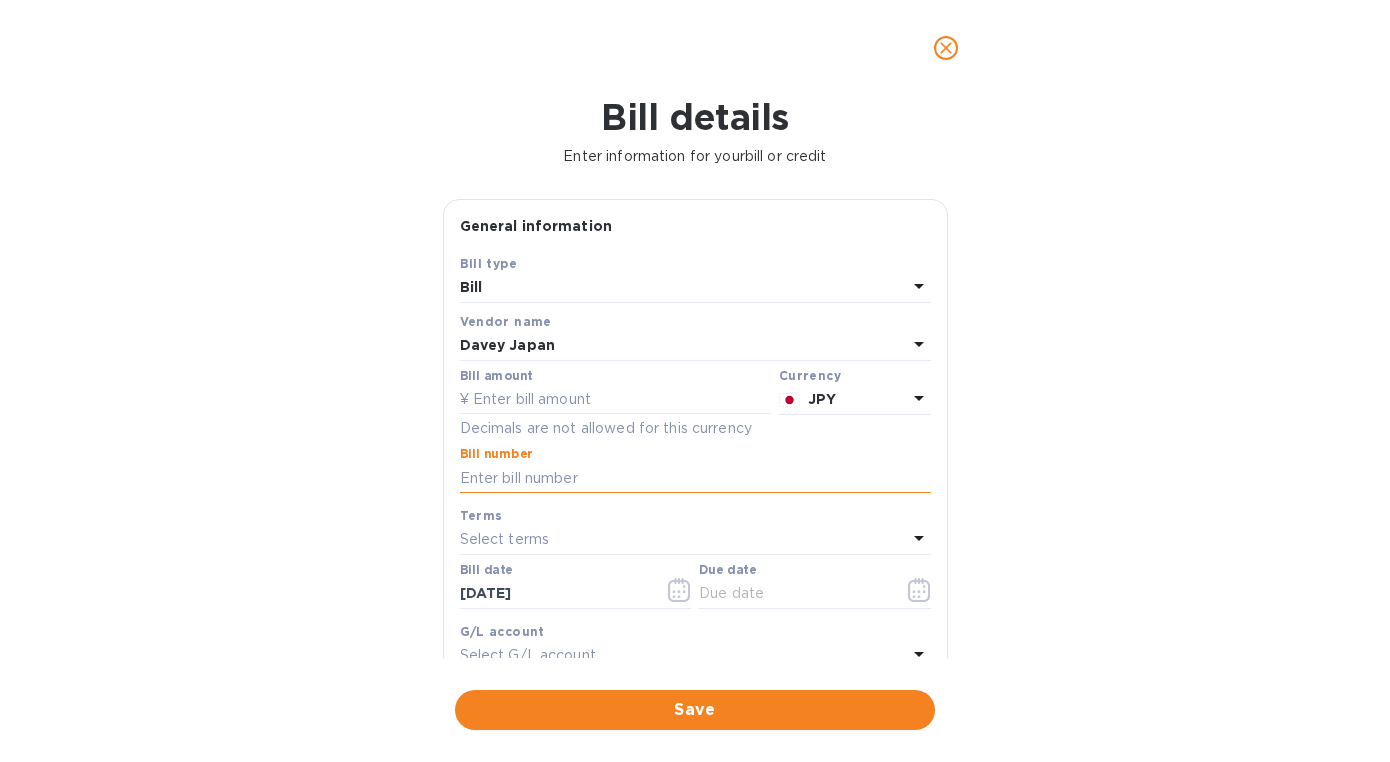 paste on "R07-DJP9220" 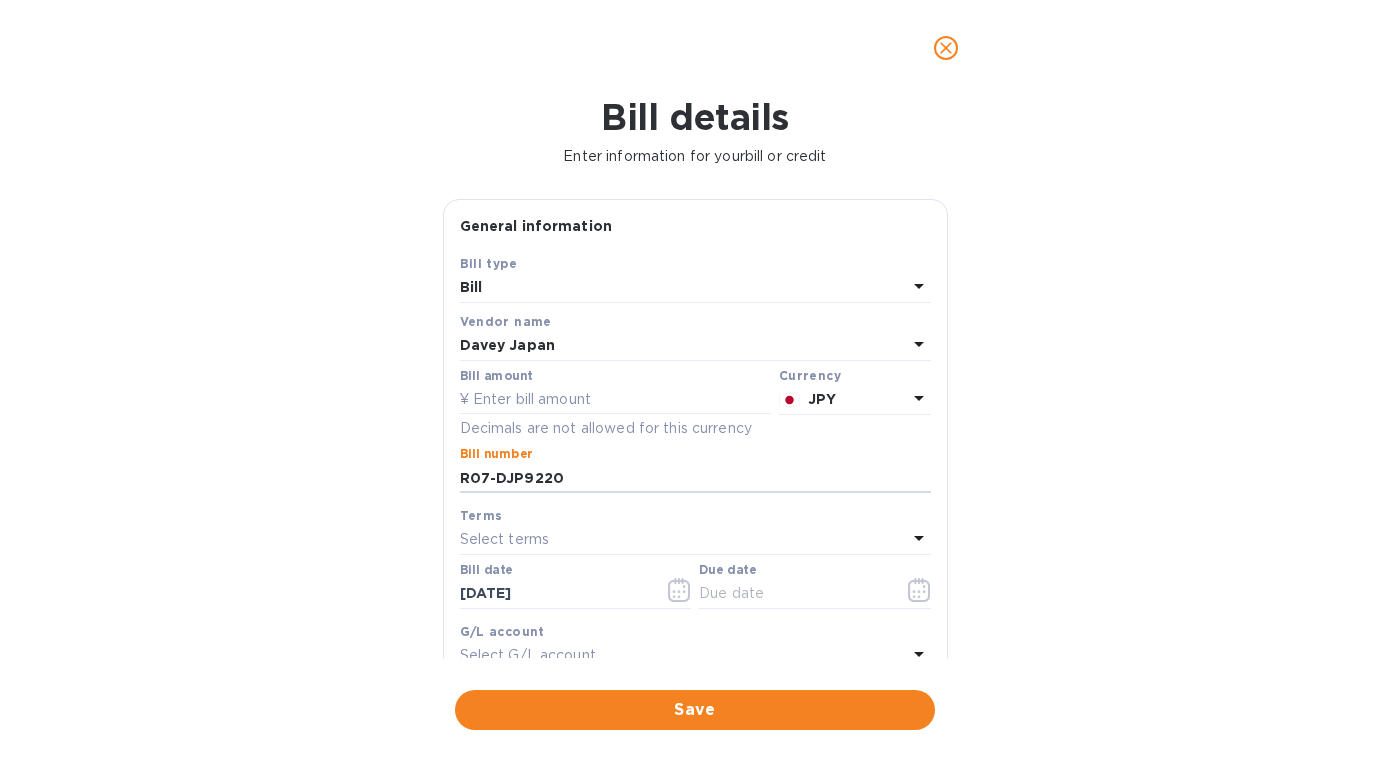 type on "R07-DJP9220" 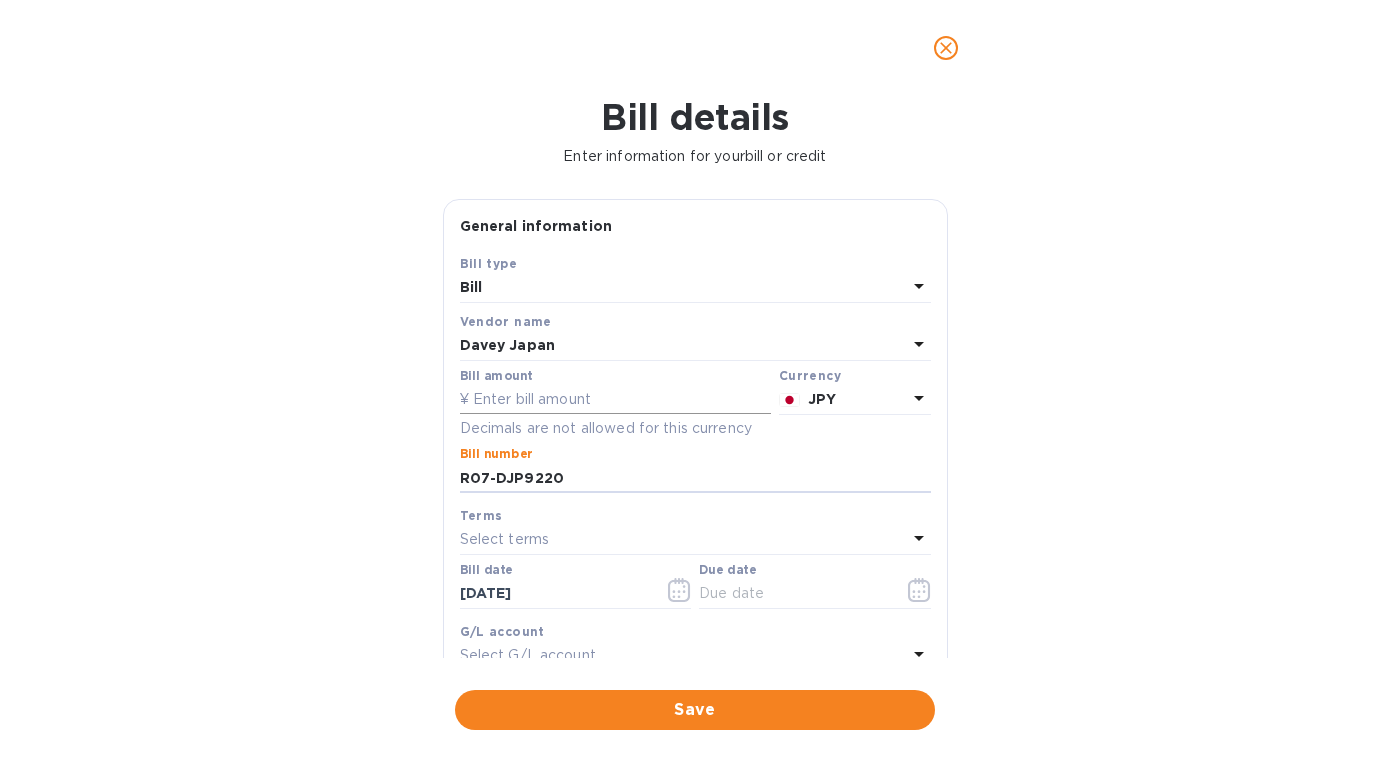 click at bounding box center [615, 400] 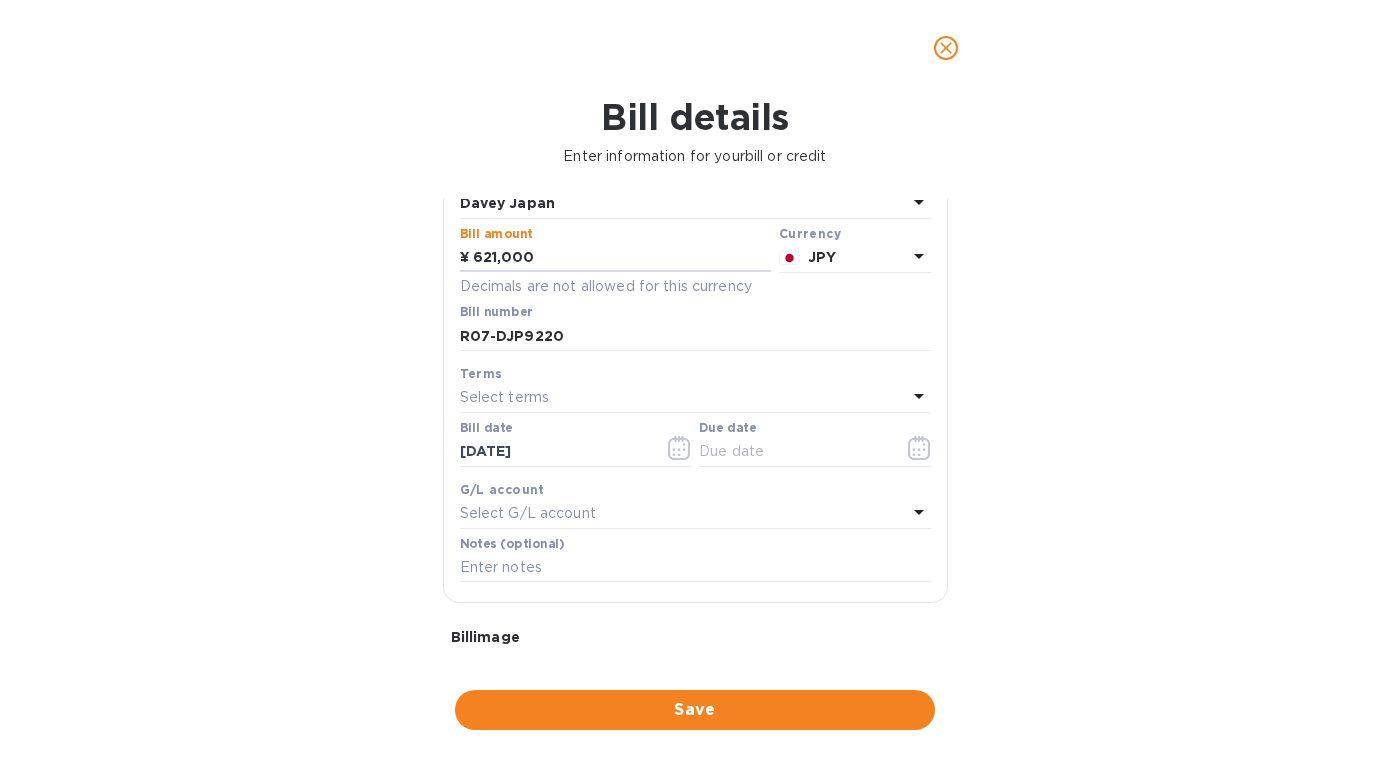 scroll, scrollTop: 317, scrollLeft: 0, axis: vertical 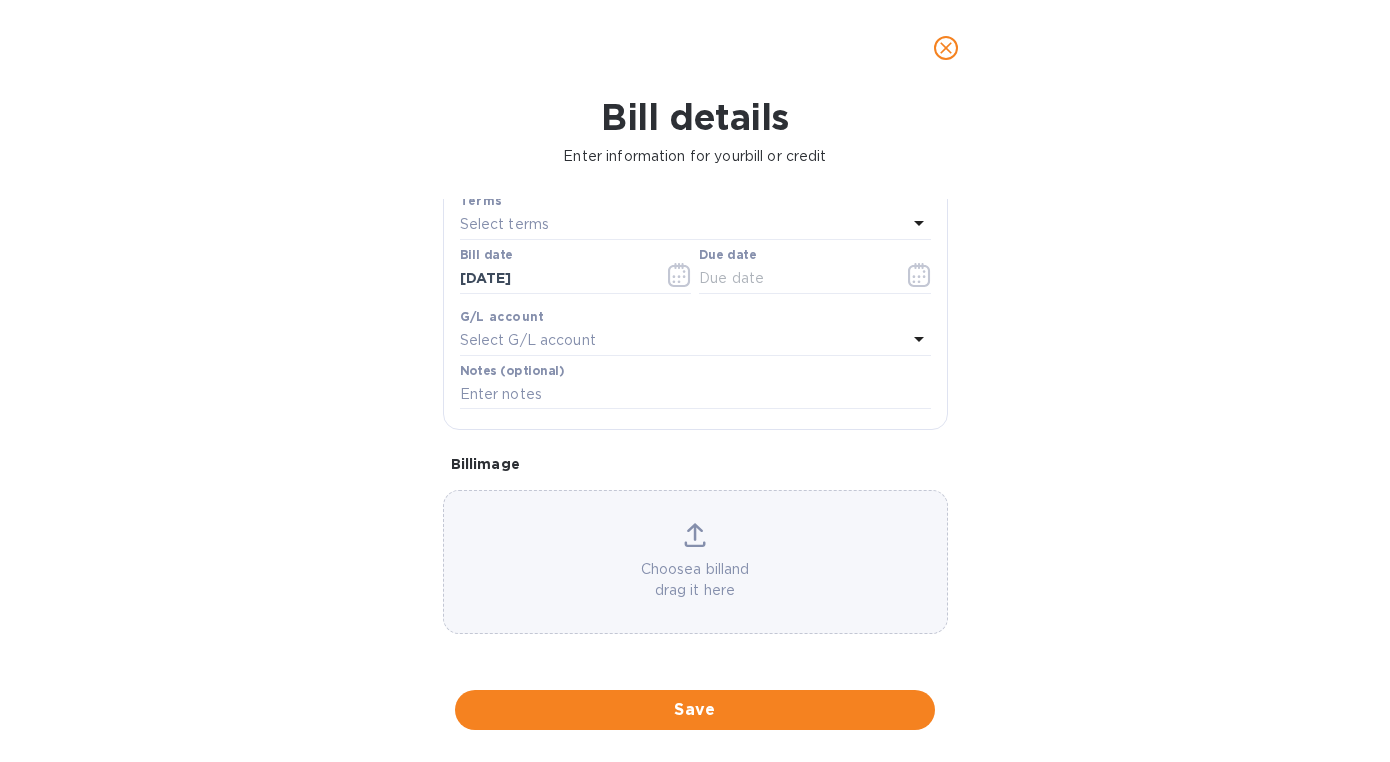 type on "621,000" 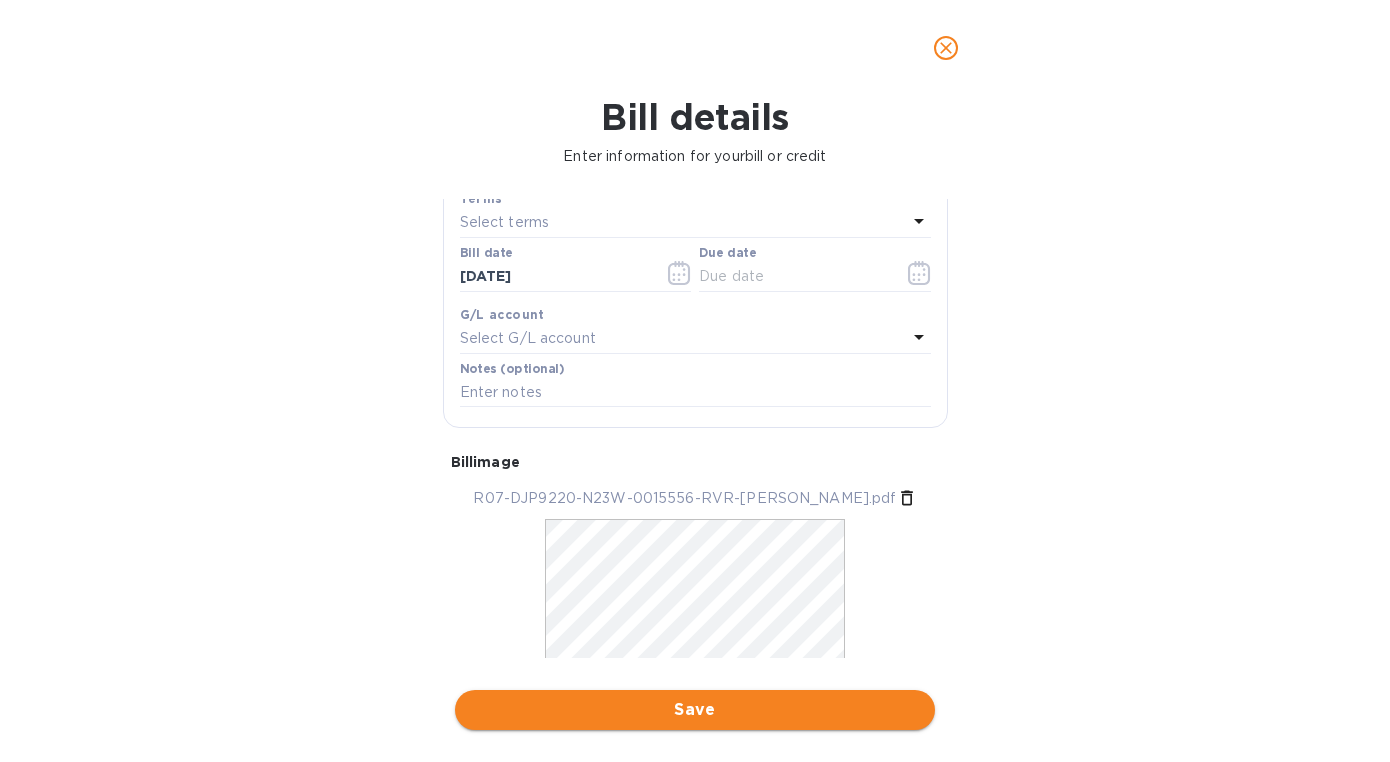 click on "Save" at bounding box center [695, 710] 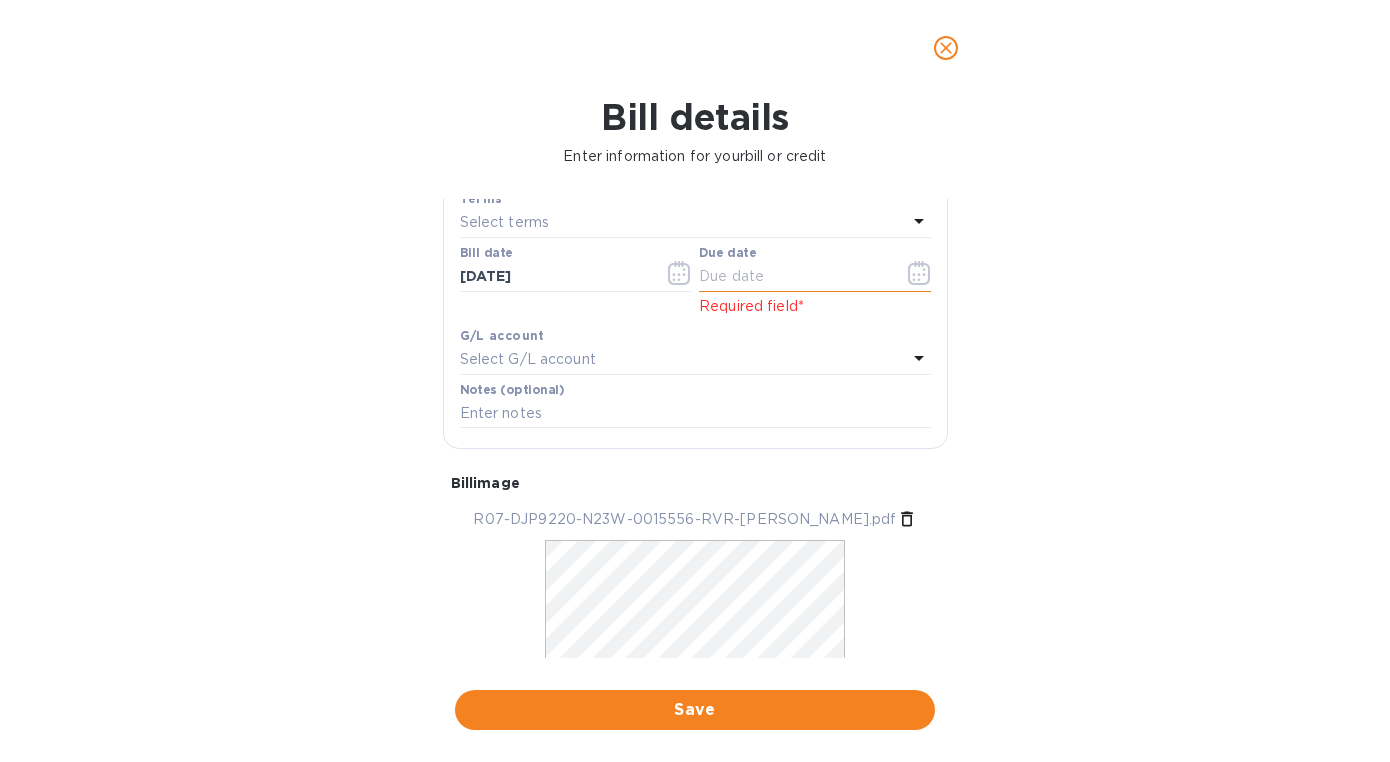 click 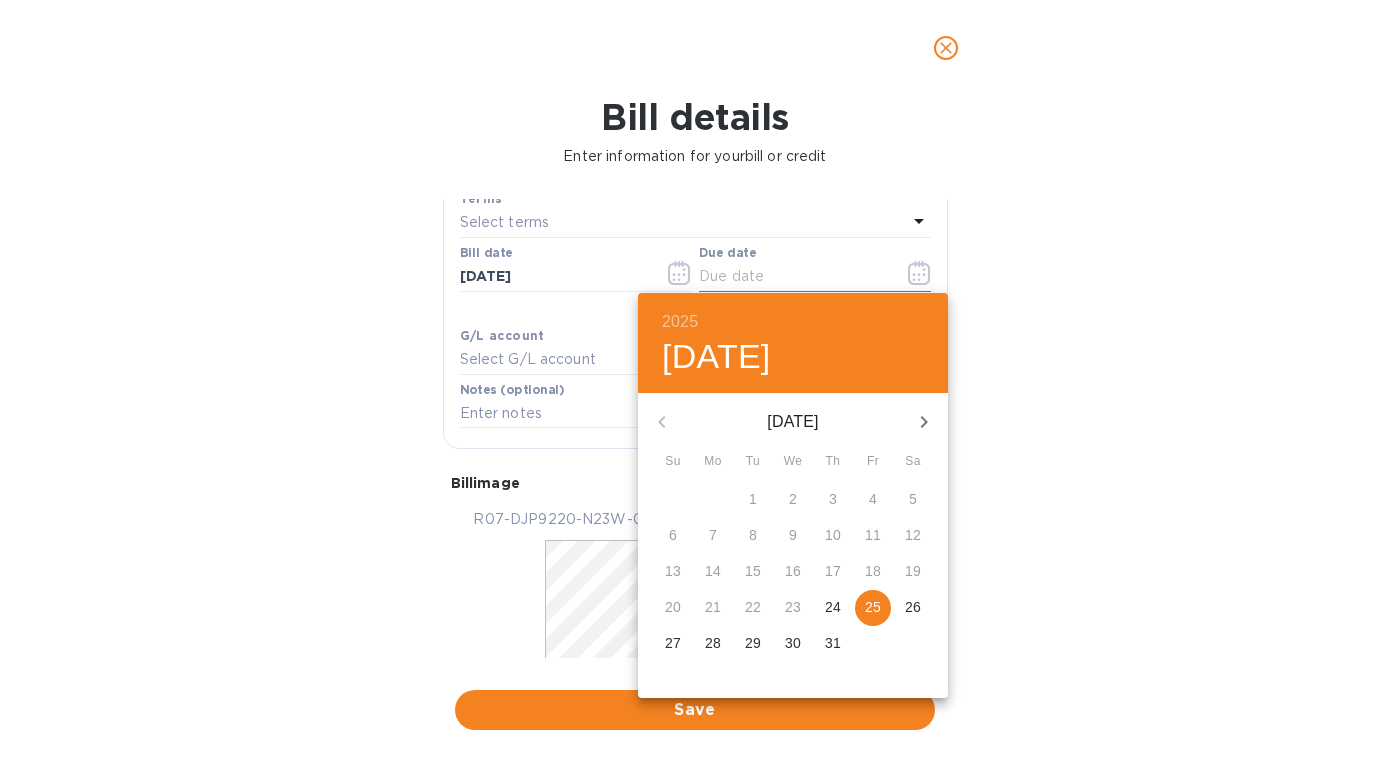 click on "25" at bounding box center (873, 607) 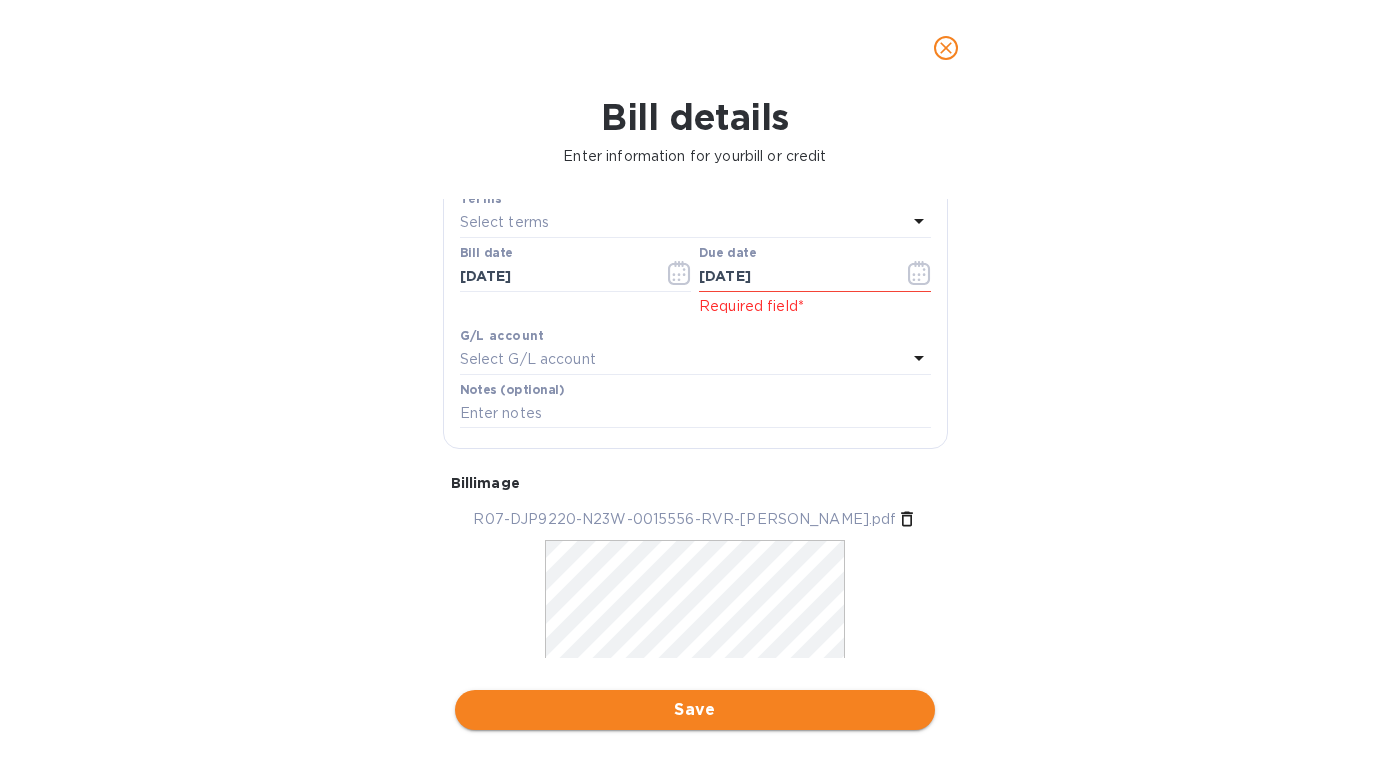 click on "Save" at bounding box center (695, 710) 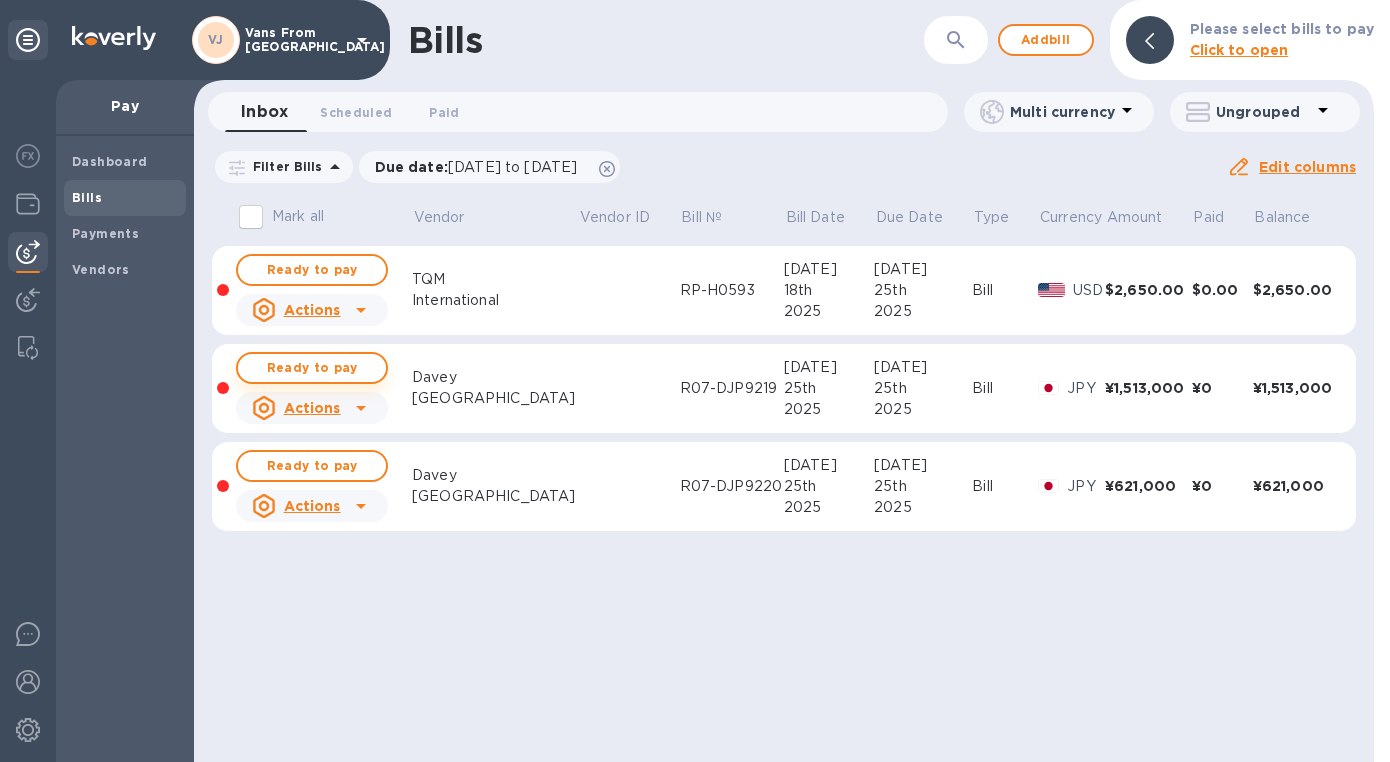 click on "Ready to pay" at bounding box center (312, 368) 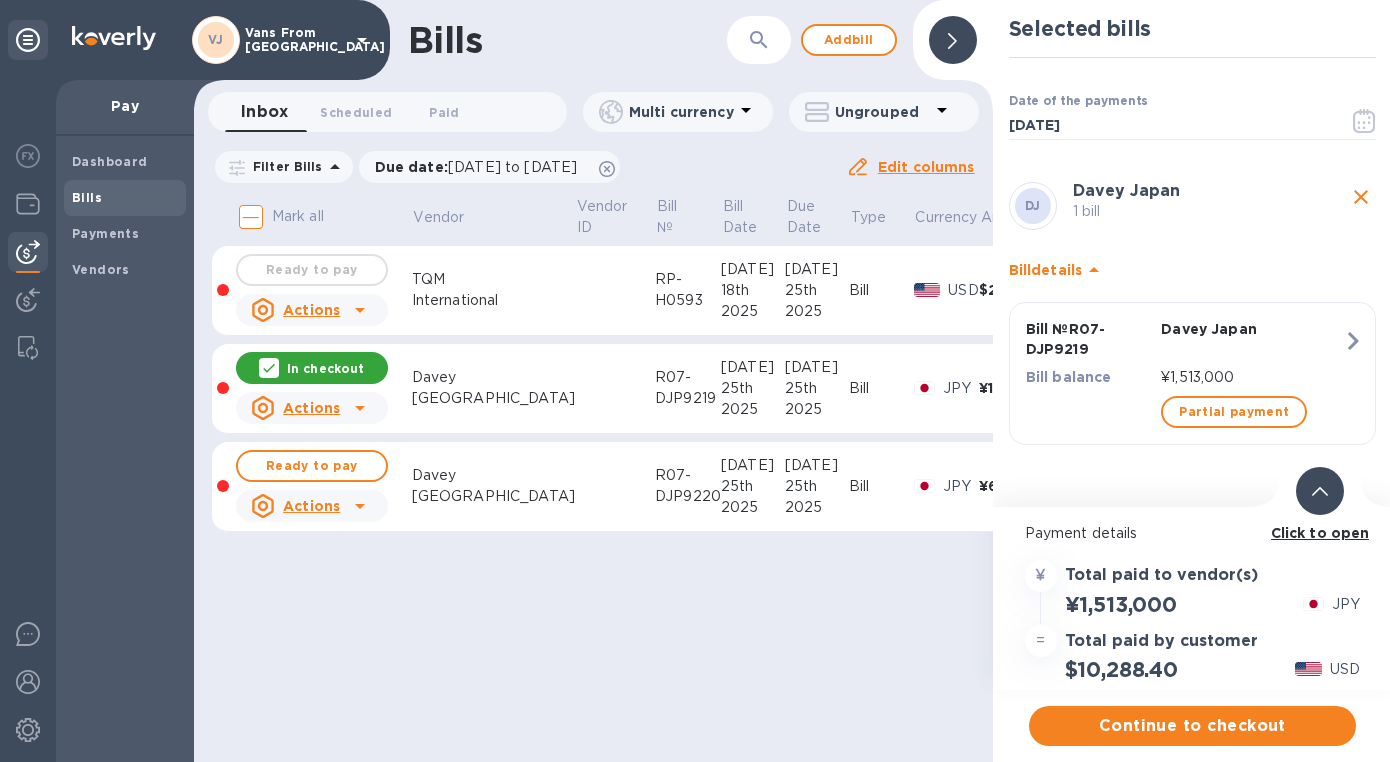 click on "In checkout" at bounding box center (325, 368) 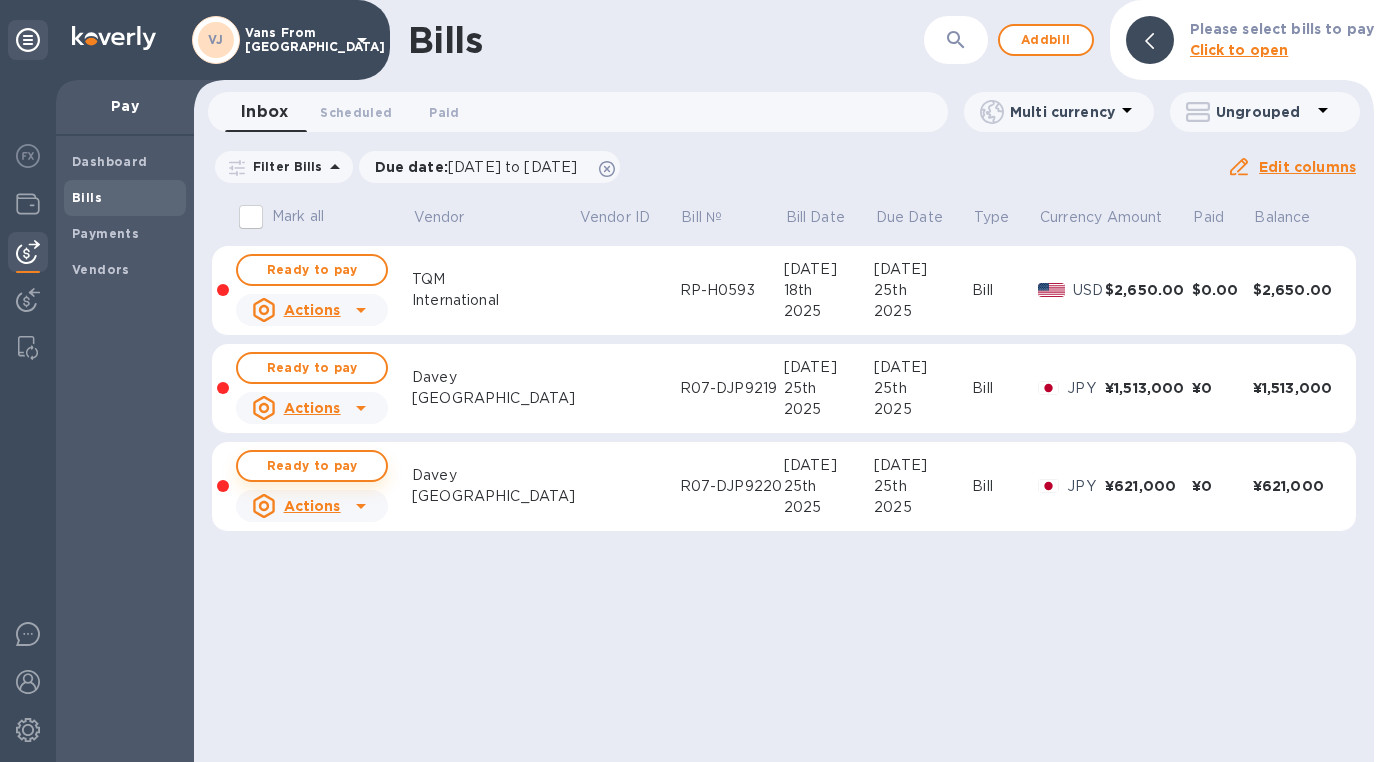 click on "Ready to pay" at bounding box center [312, 466] 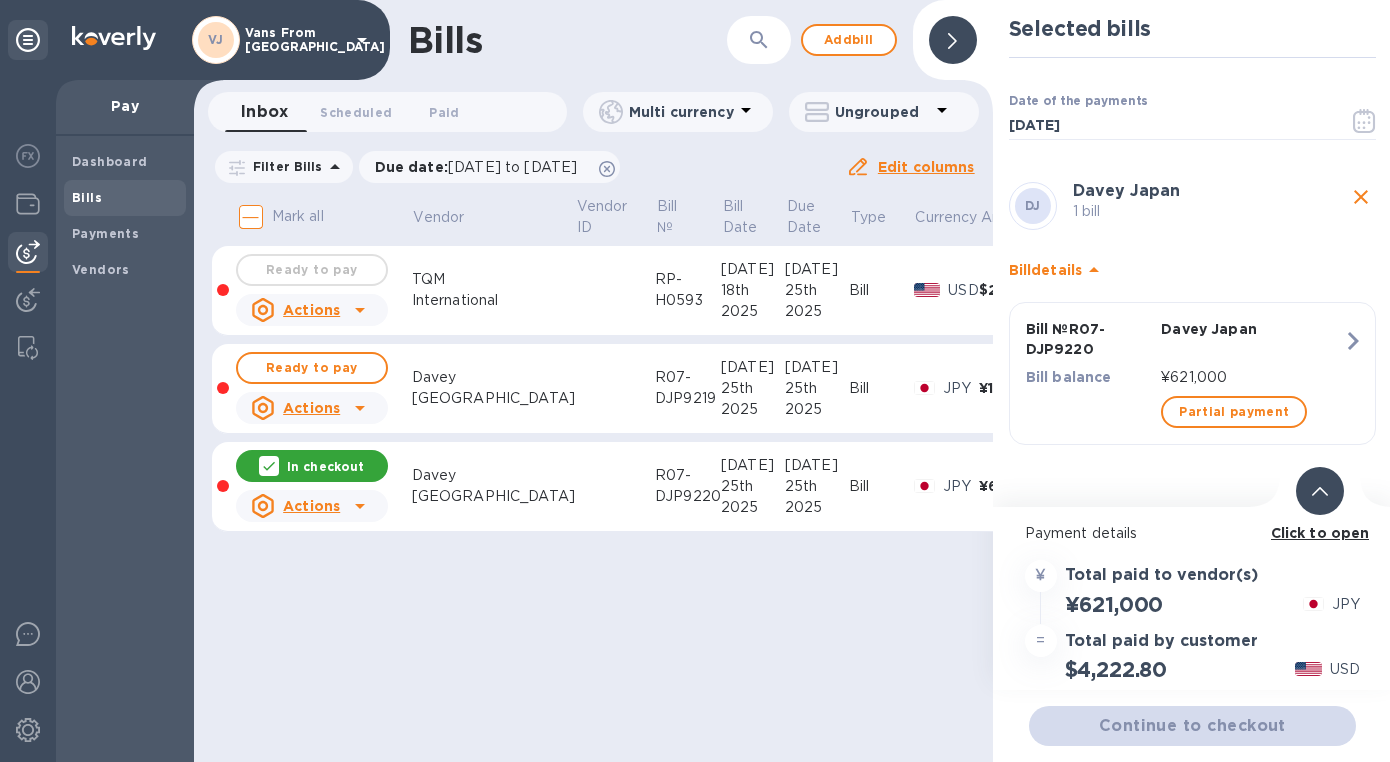click on "In checkout" at bounding box center (312, 466) 